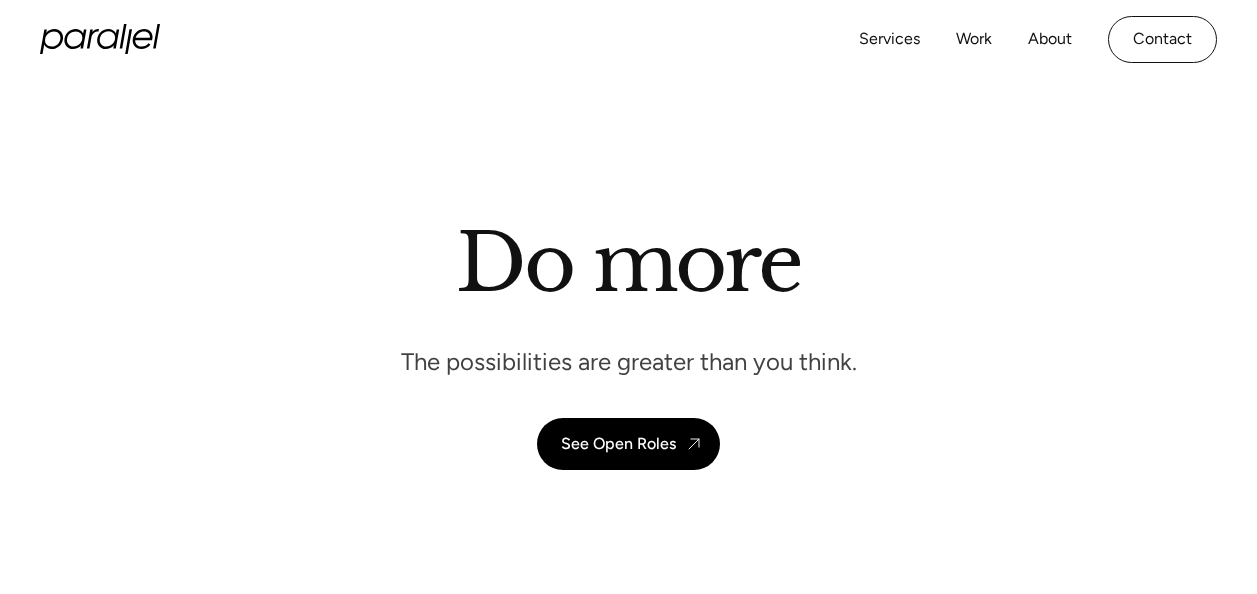 scroll, scrollTop: 0, scrollLeft: 0, axis: both 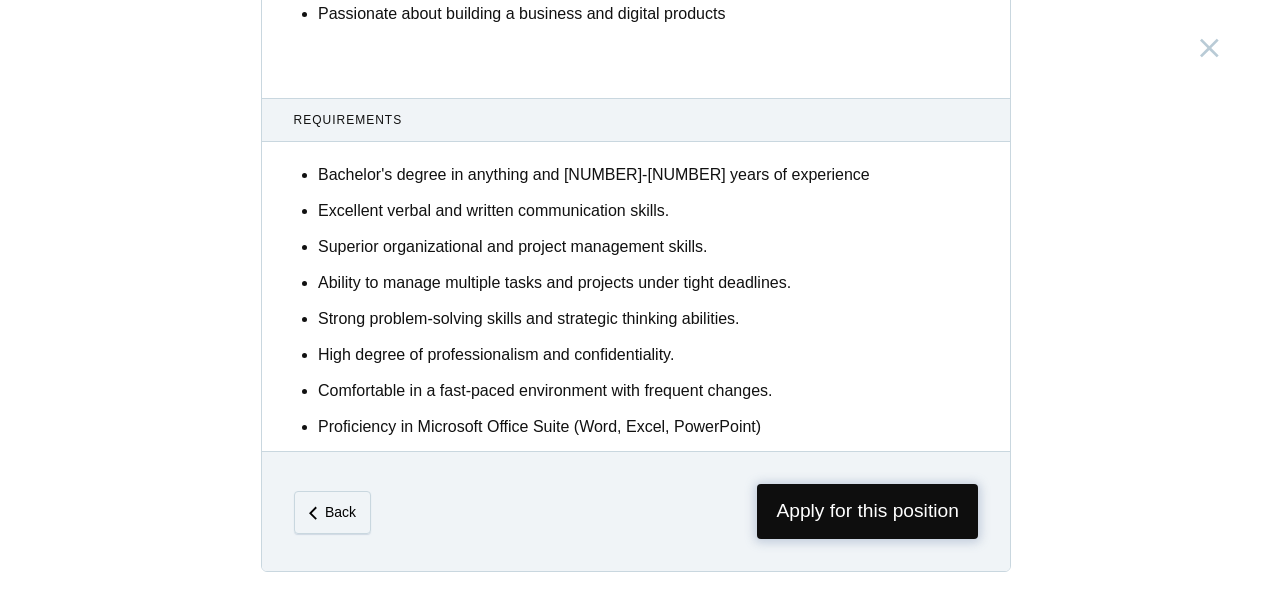 click on "Apply for this position" at bounding box center (867, 511) 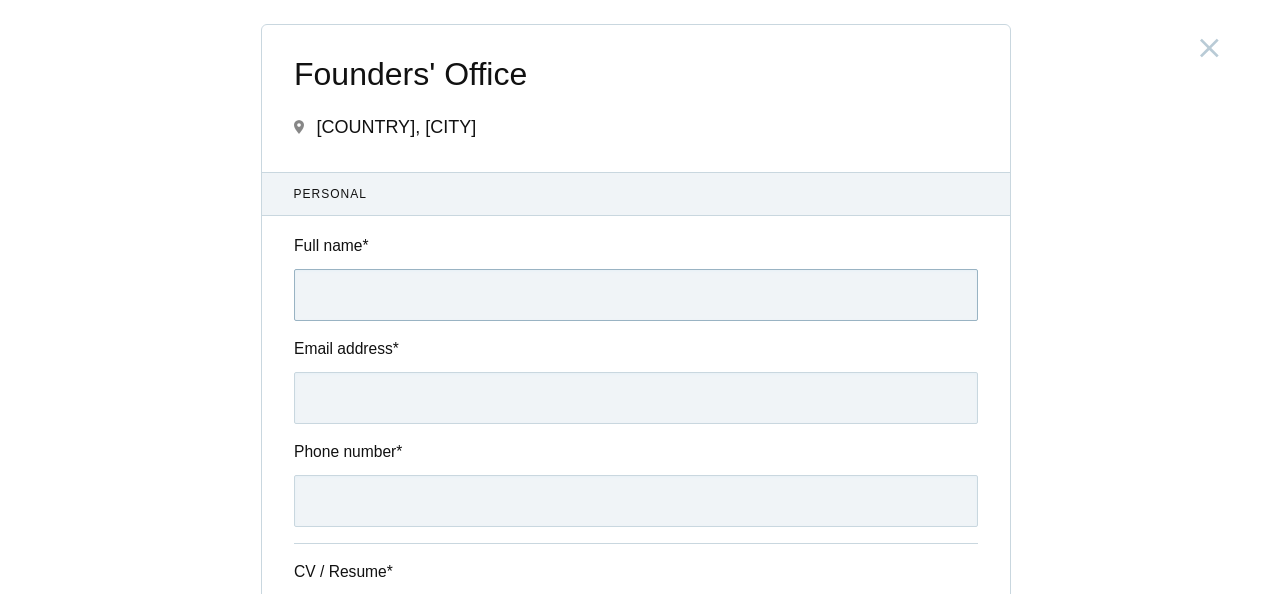 click on "Full name  *" at bounding box center [636, 295] 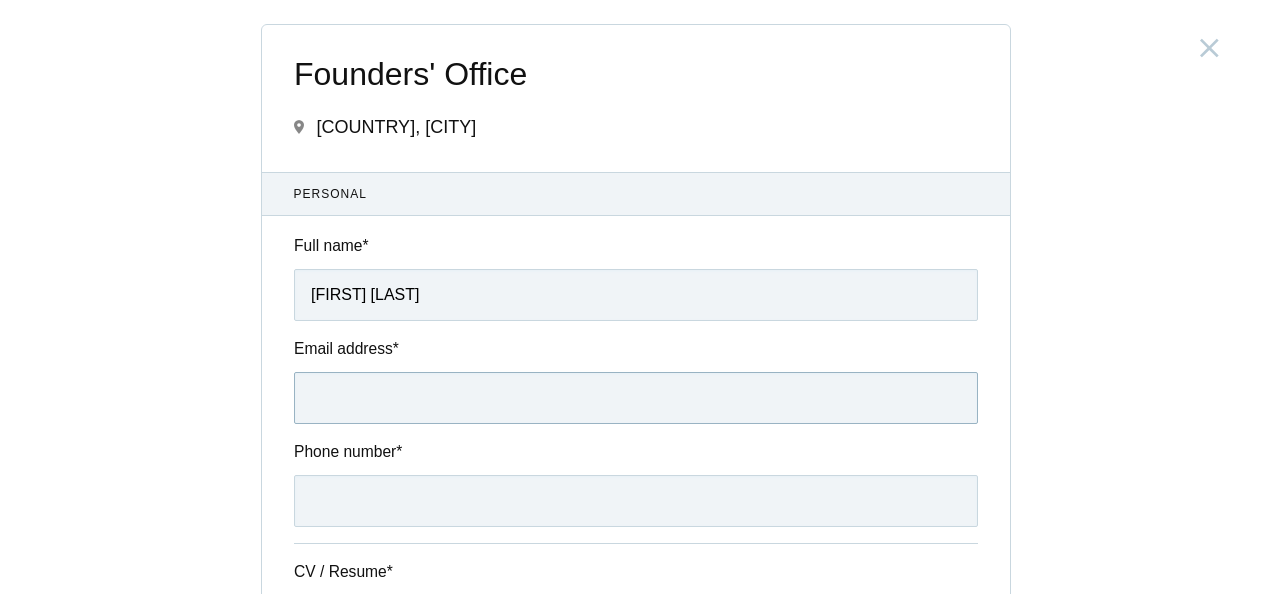 type on "[EMAIL]" 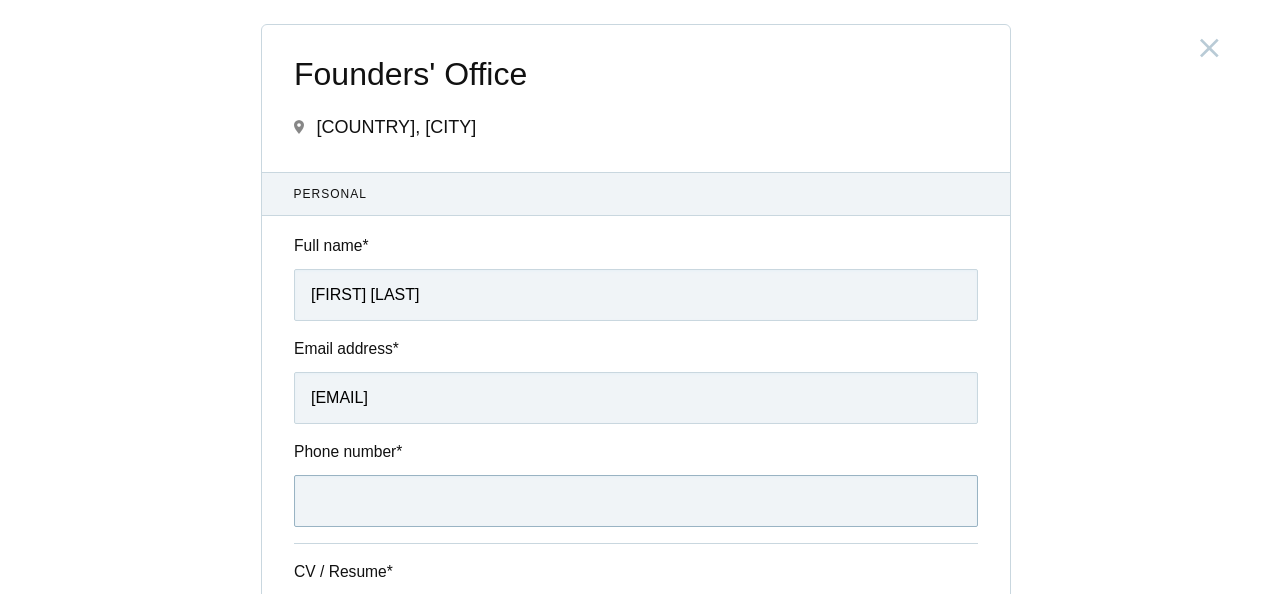 type on "[PHONE]" 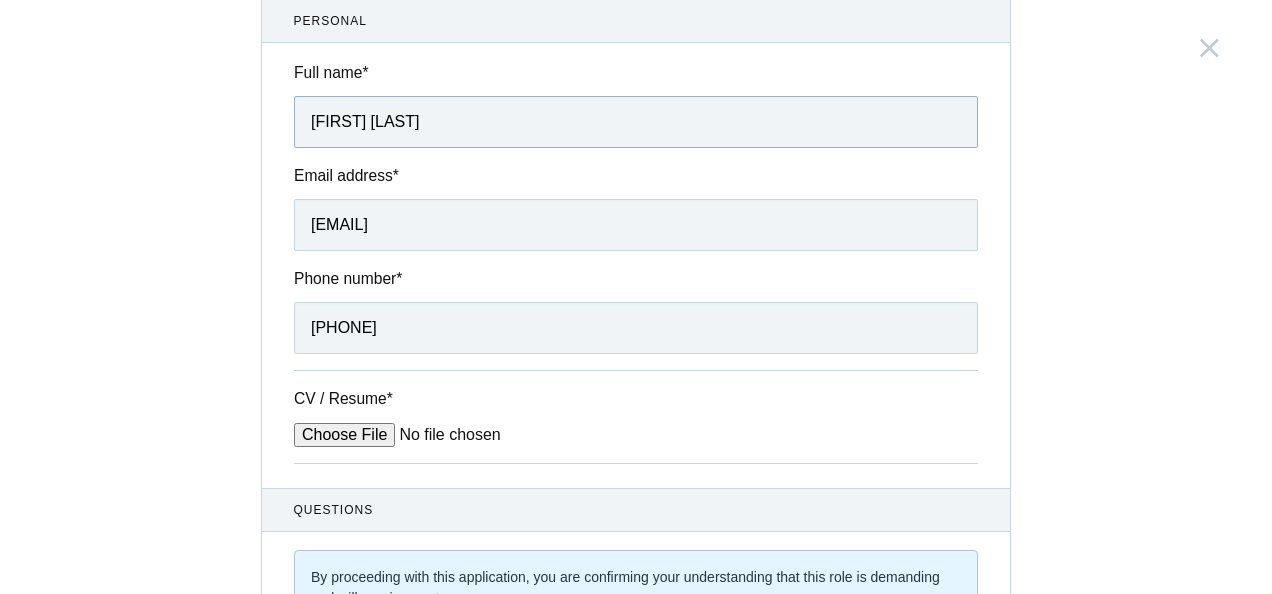scroll, scrollTop: 278, scrollLeft: 0, axis: vertical 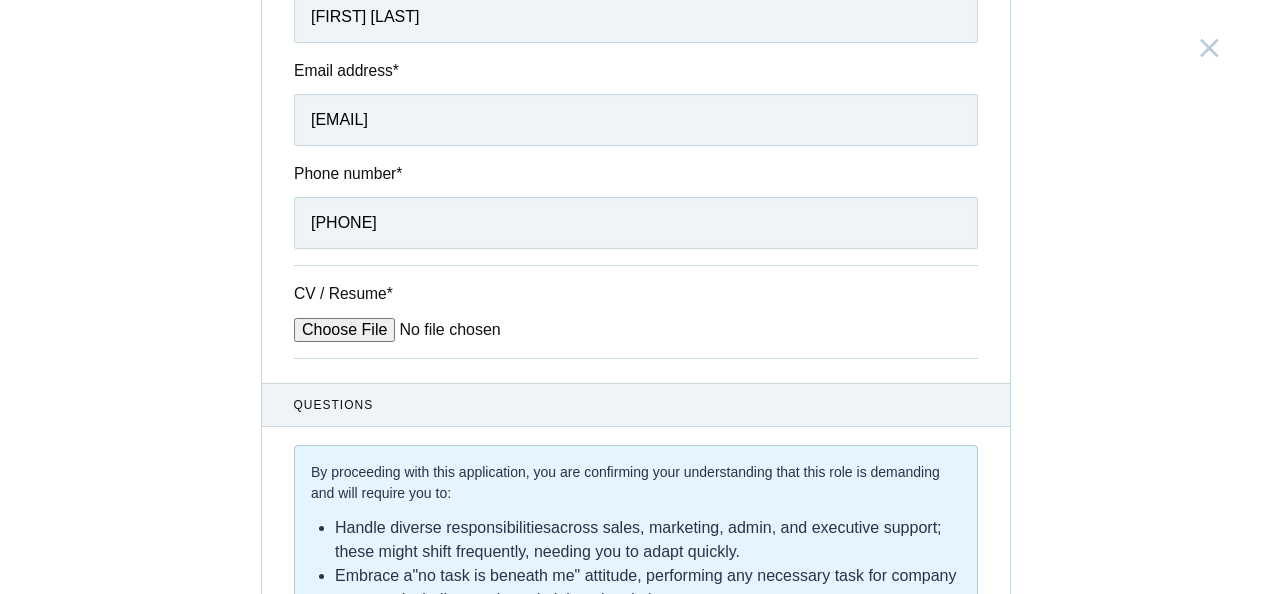 click on "CV / Resume  *" at bounding box center (445, 330) 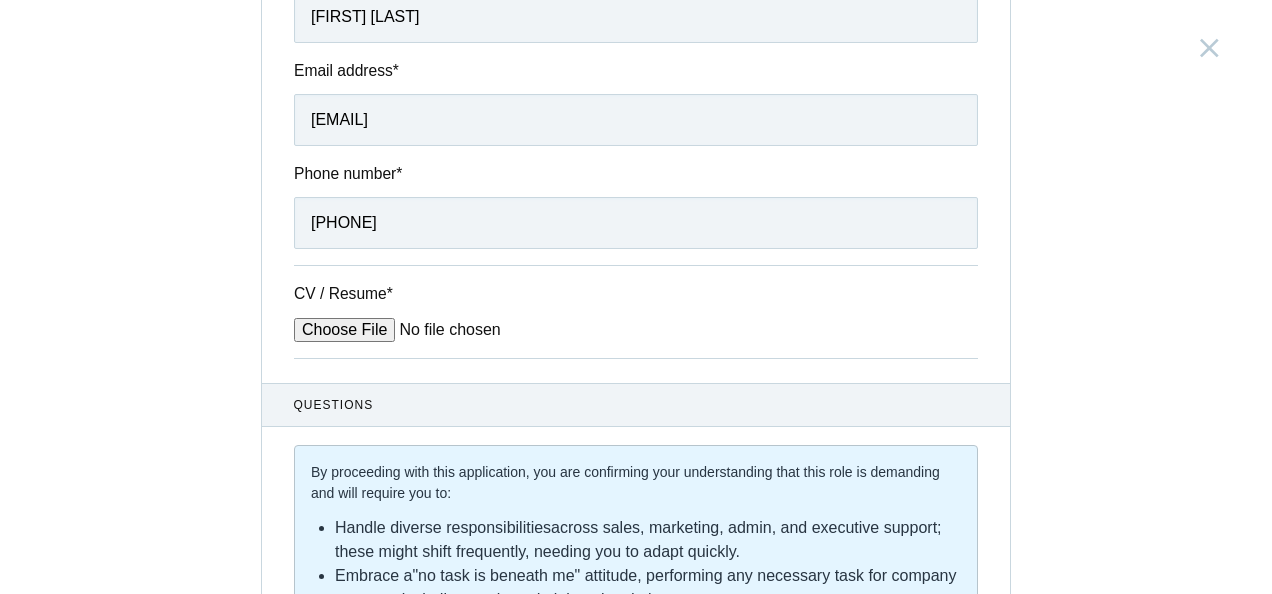type on "C:\fakepath\[FILENAME]" 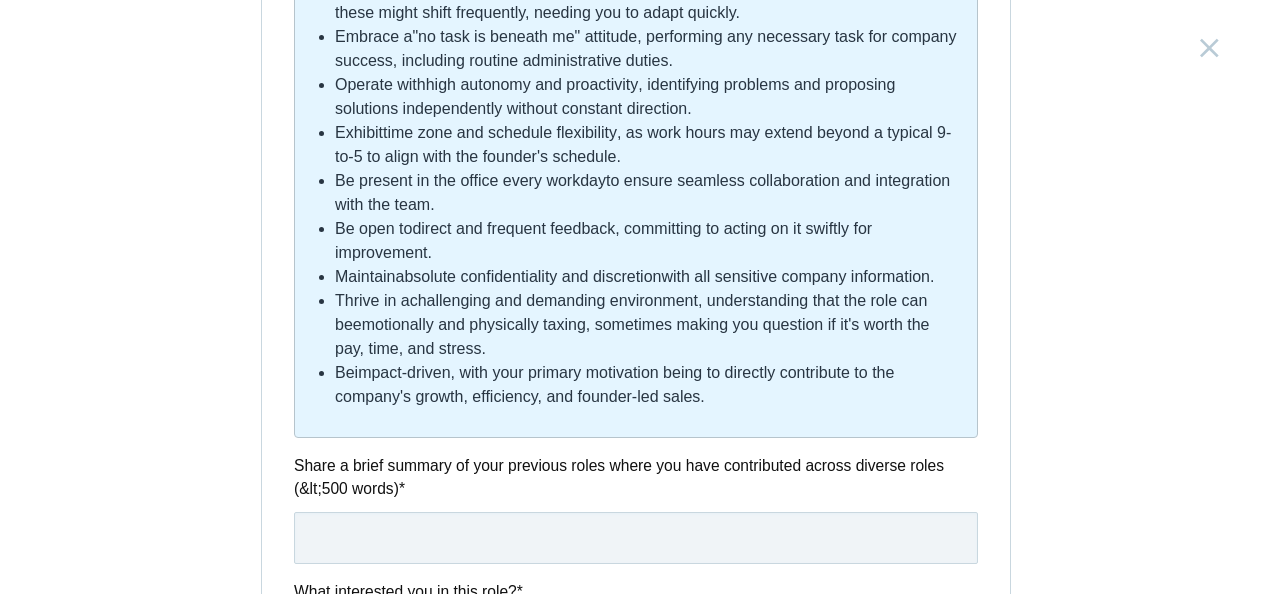 scroll, scrollTop: 977, scrollLeft: 0, axis: vertical 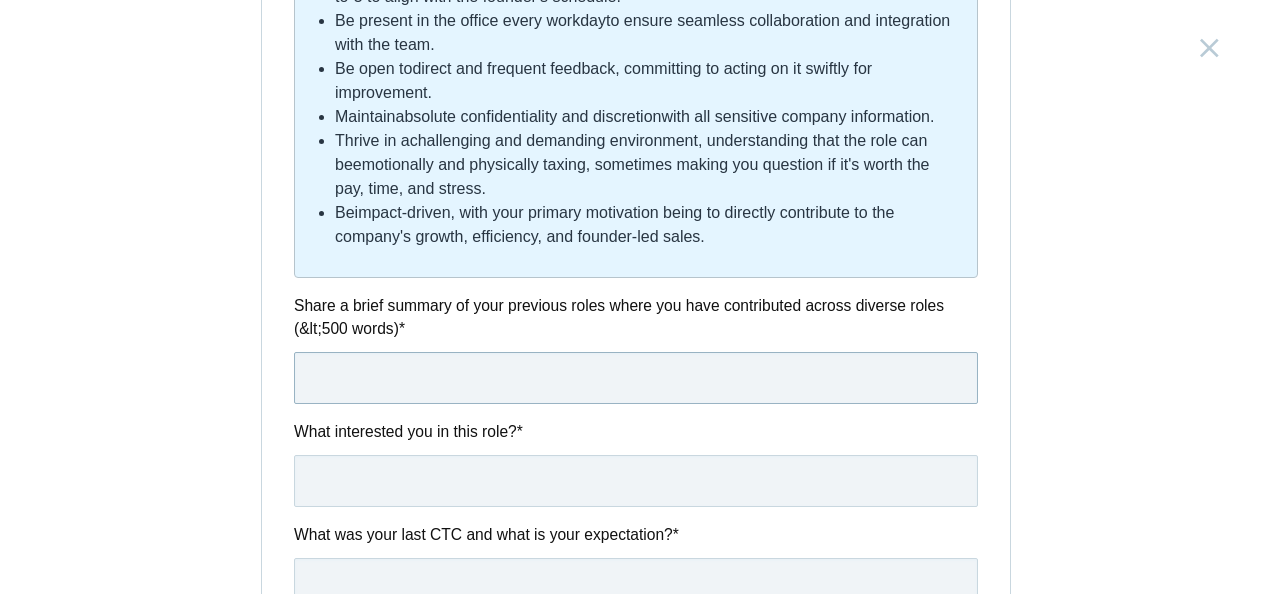 click at bounding box center (636, 378) 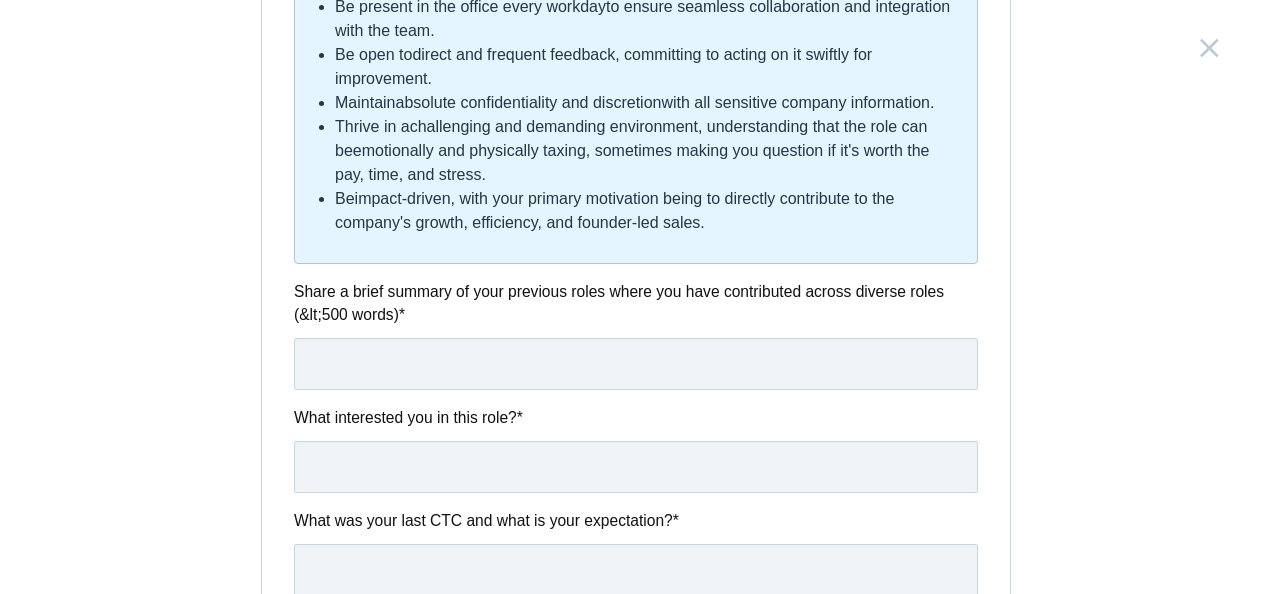 scroll, scrollTop: 992, scrollLeft: 0, axis: vertical 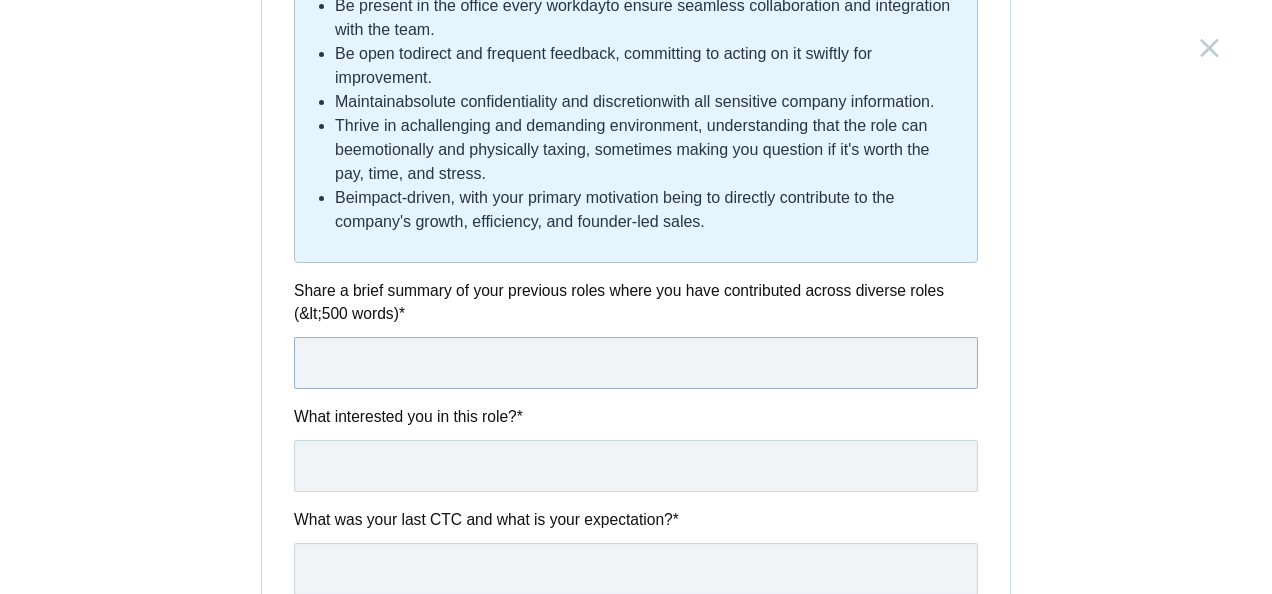 click at bounding box center [636, 363] 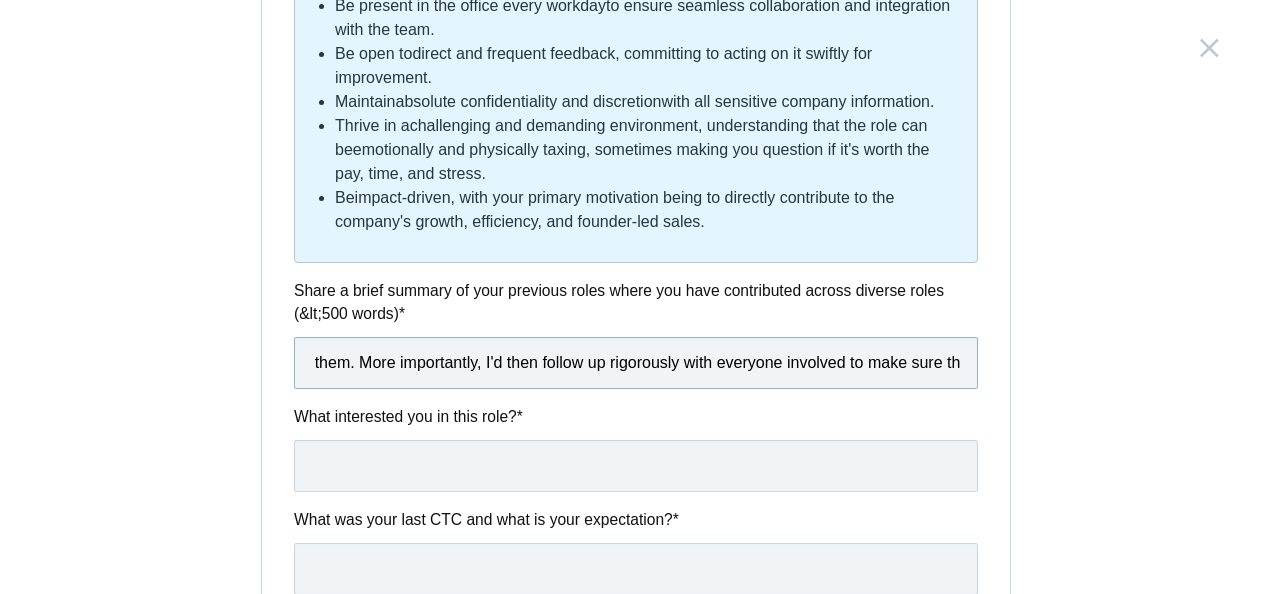 scroll, scrollTop: 0, scrollLeft: 2038, axis: horizontal 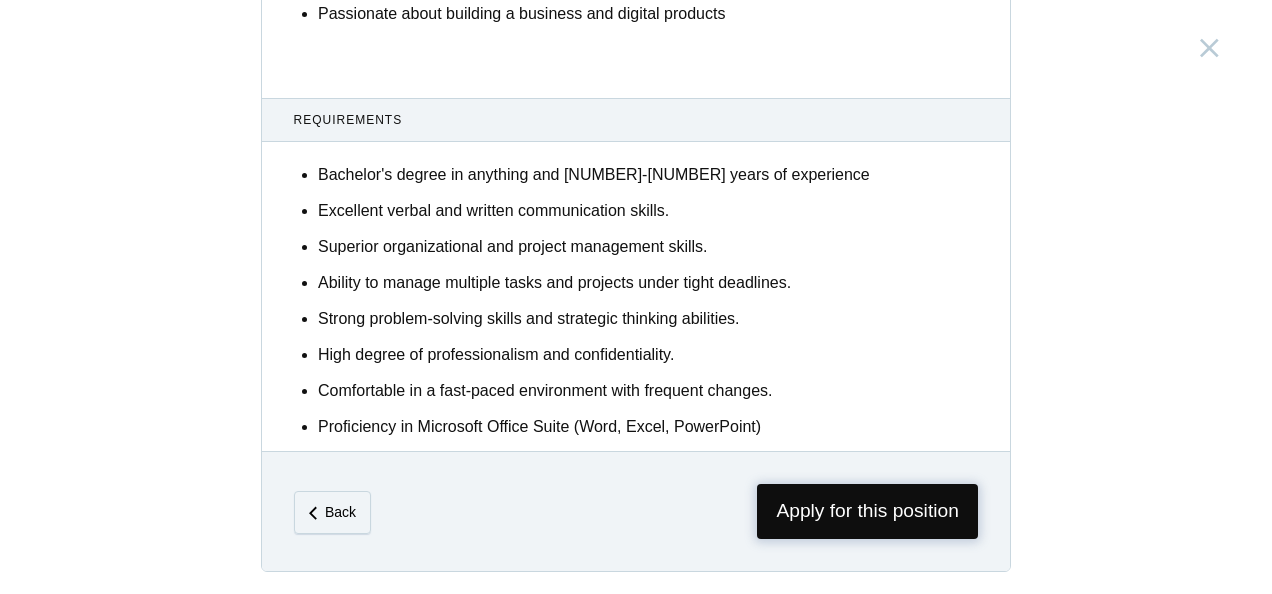 click on "Apply for this position" at bounding box center [867, 511] 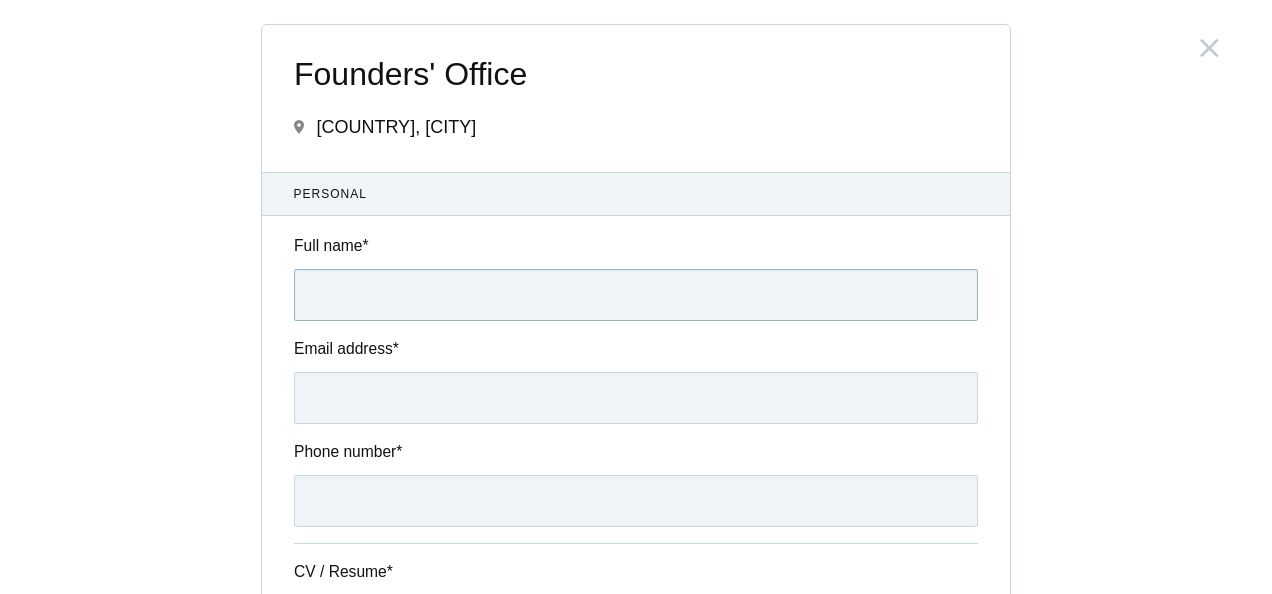 click on "Full name  *" at bounding box center (636, 295) 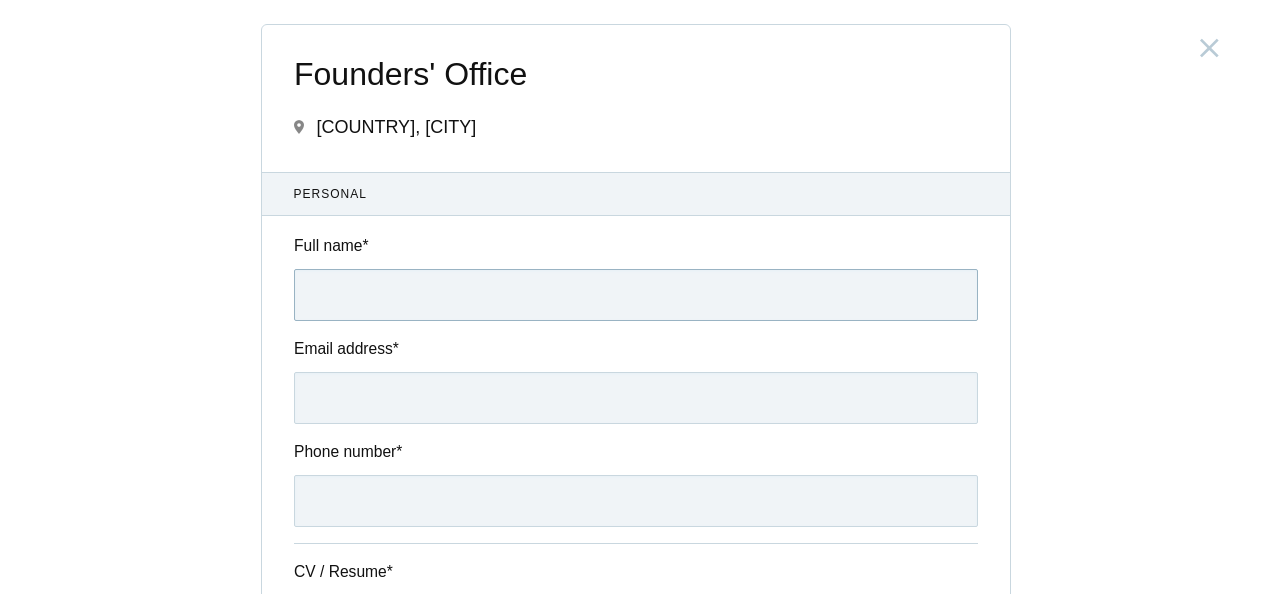 type on "[FIRST] [LAST]" 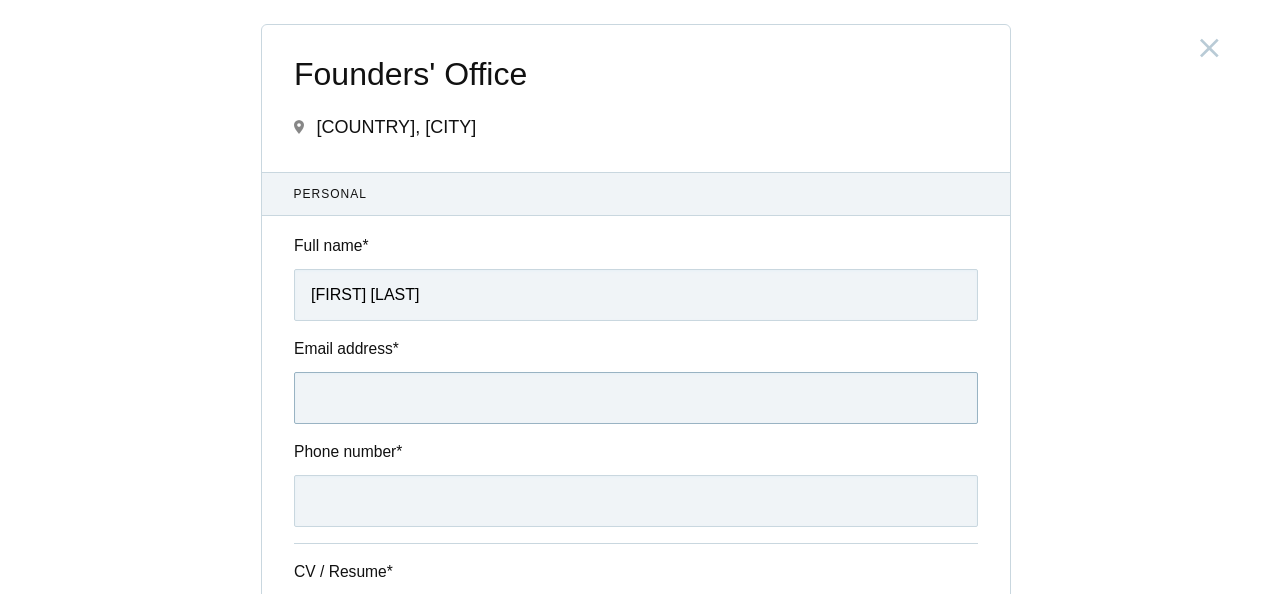 type on "[EMAIL]" 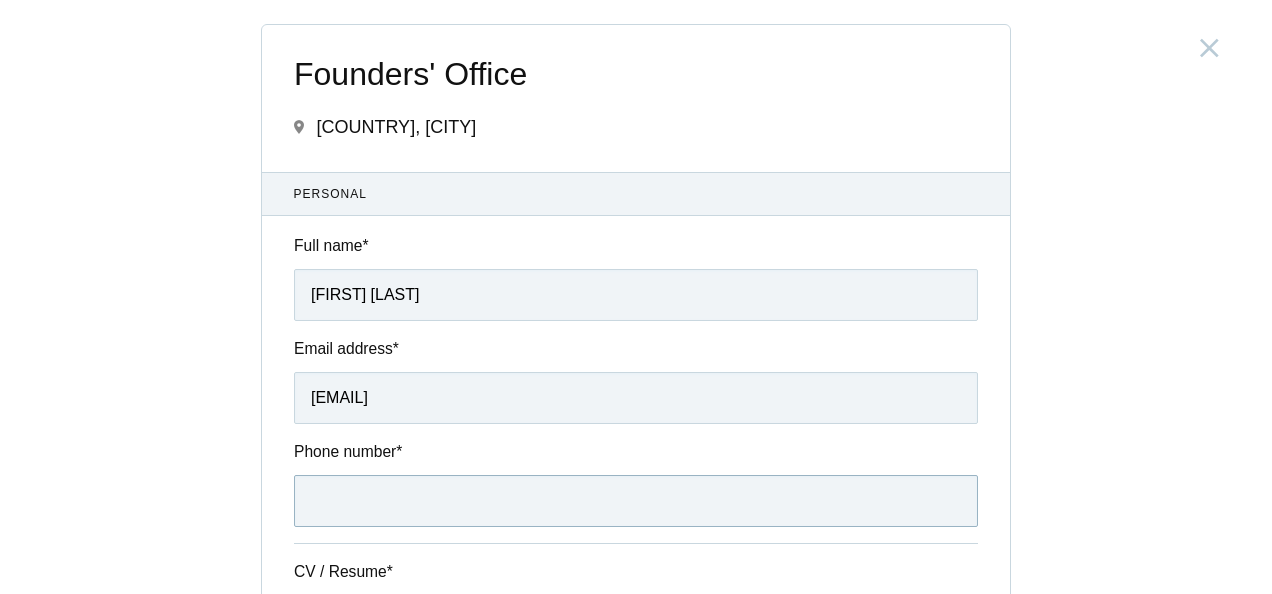 type on "[PHONE]" 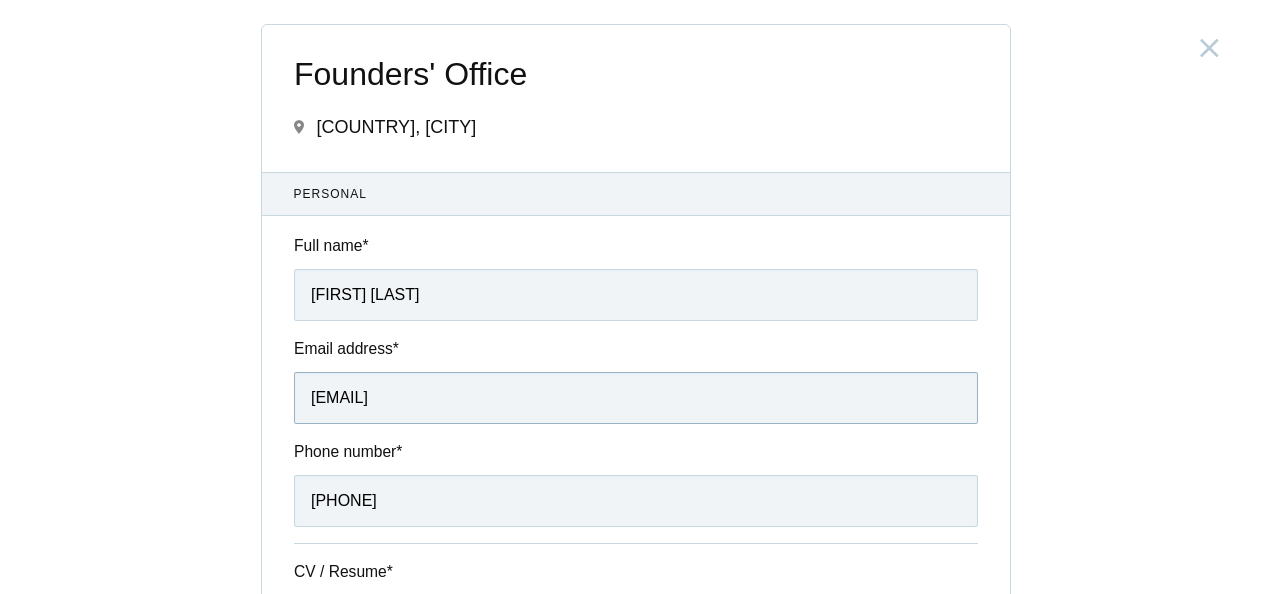 click on "[EMAIL]" at bounding box center [636, 398] 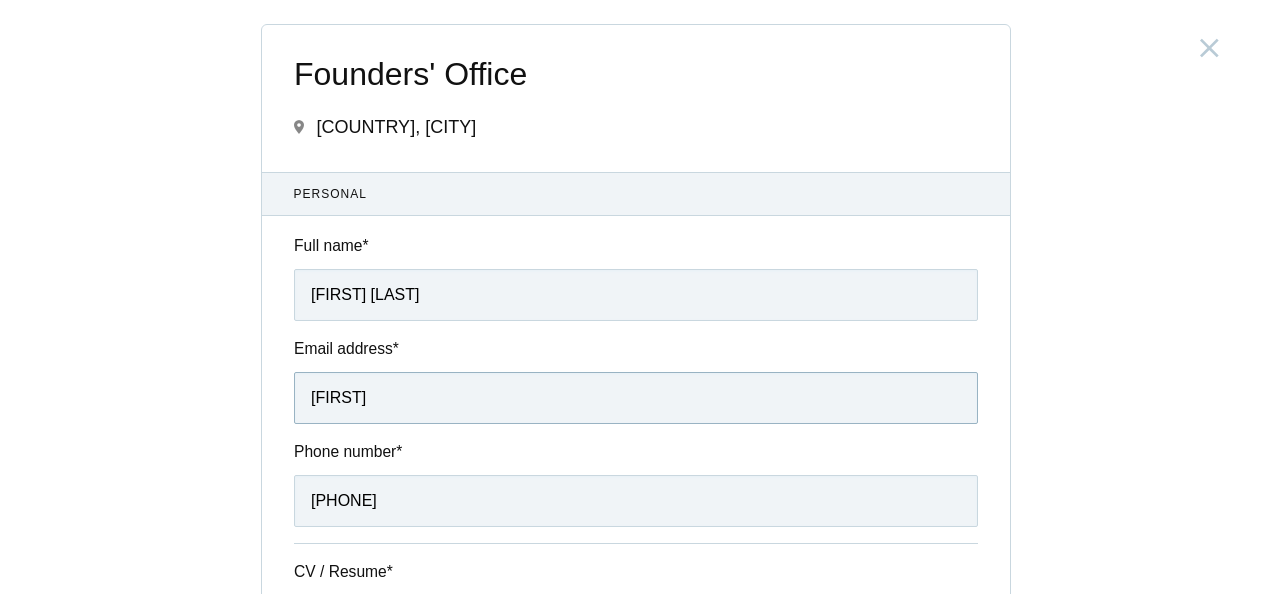 type on "[EMAIL]" 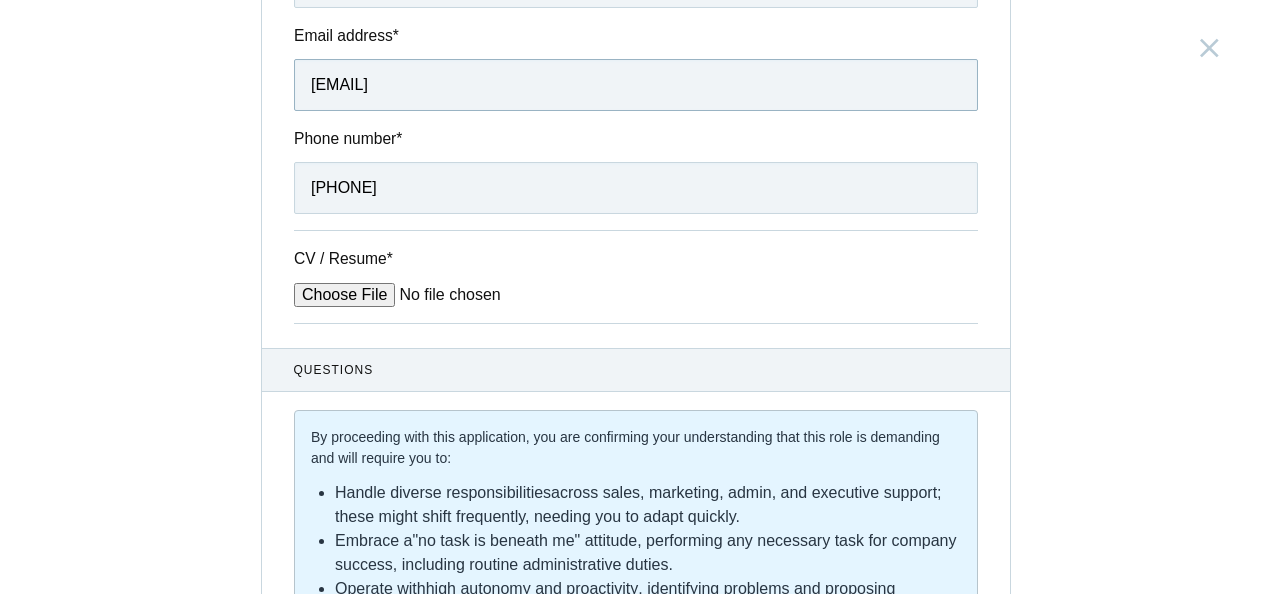 scroll, scrollTop: 314, scrollLeft: 0, axis: vertical 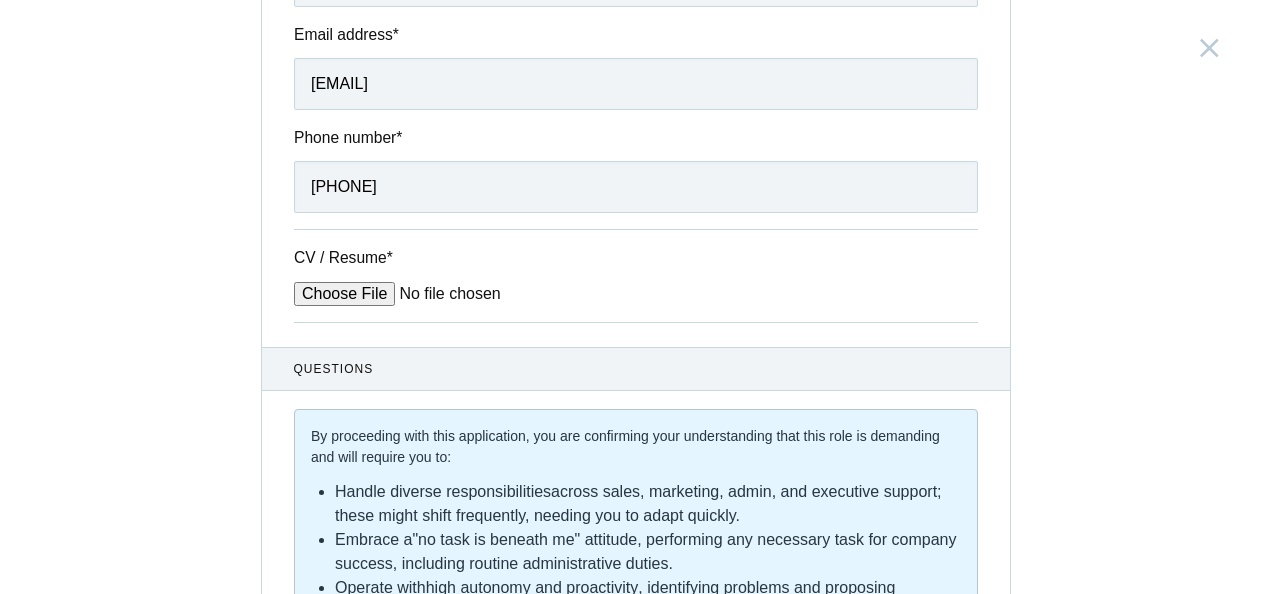 click on "CV / Resume  *" at bounding box center (445, 294) 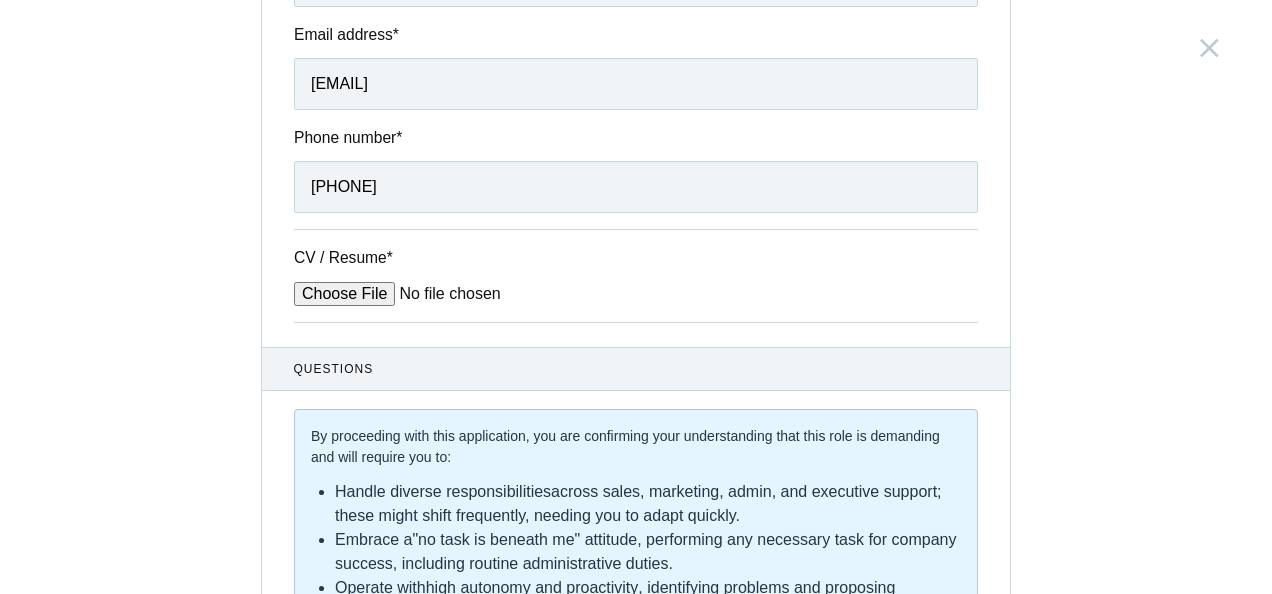 type on "C:\fakepath\[FILENAME]" 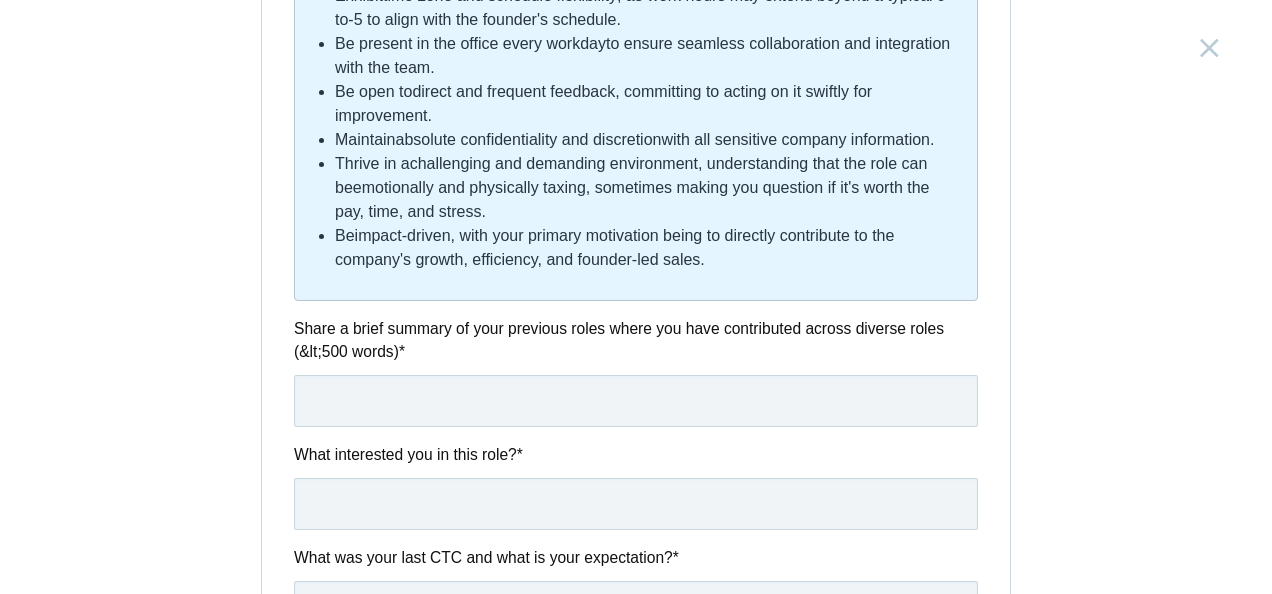 scroll, scrollTop: 955, scrollLeft: 0, axis: vertical 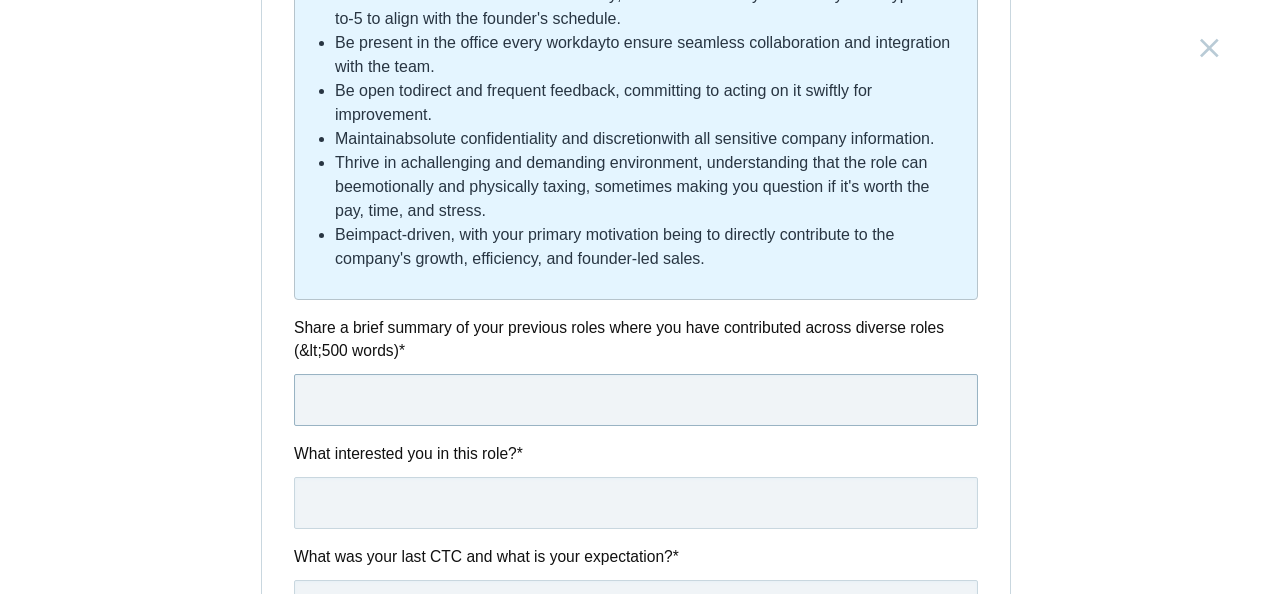 click at bounding box center (636, 400) 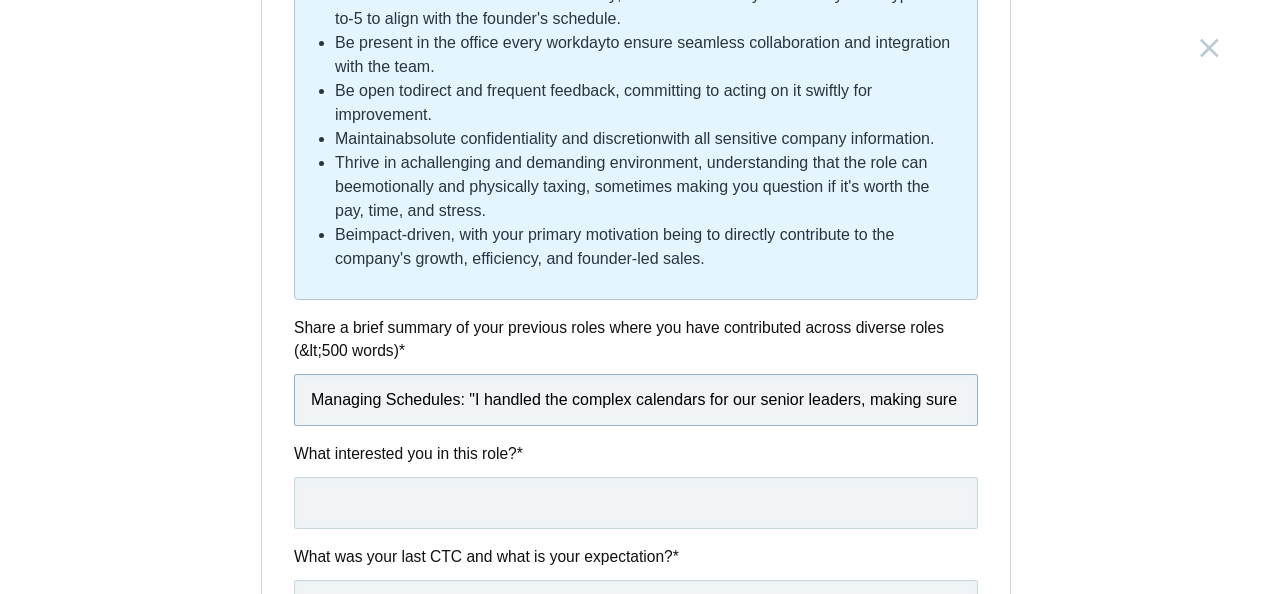 scroll, scrollTop: 0, scrollLeft: 9270, axis: horizontal 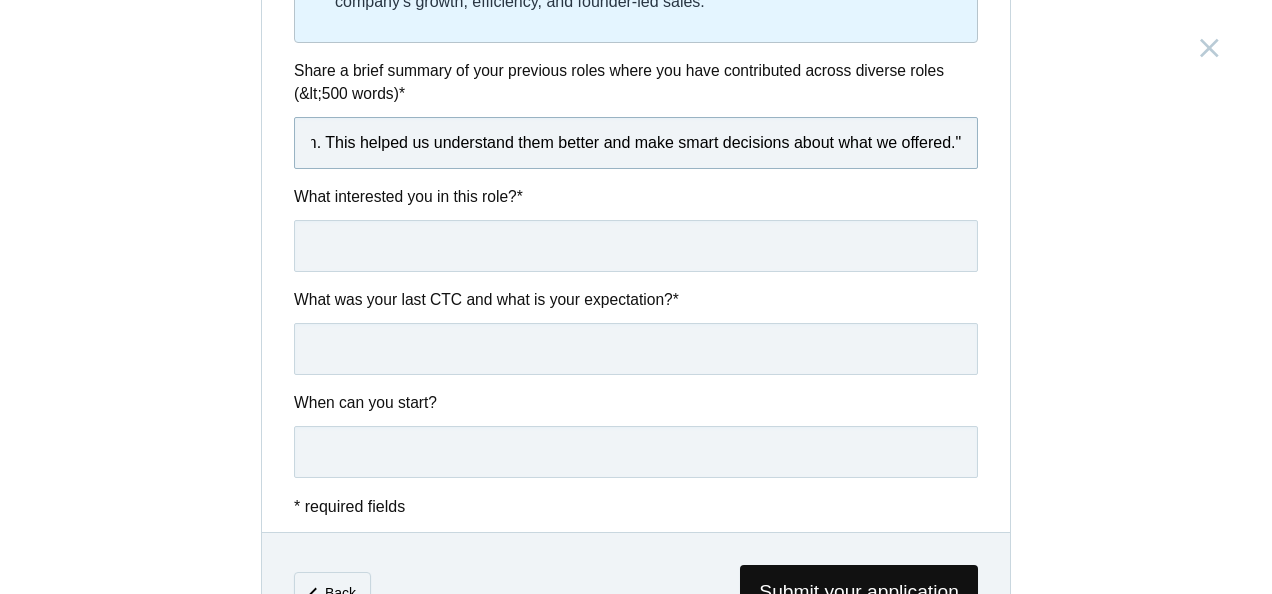 type on "Managing Schedules: "I handled the complex calendars for our senior leaders, making sure all their meetings and important events were perfectly organized, even when it involved lots of different people. My goal was always to help them use their time as effectively as possible."  Meeting Support & Follow-up: "In meetings, I'd make sure to capture all the key decisions and tasks that came out of them. More importantly, I'd then follow up rigorously with everyone involved to make sure those tasks actually got done and we saw results."  Leading Projects: "I was in charge of various big projects for the company. This included everything from getting new technology systems up and running, to conducting internal checks (audits), and even working on initiatives to improve our company's brand and image."  Bringing Plans to Life: "My role involved seeing projects through from start to finish. I'd contribute to the big-picture planning and then make sure those strategic ideas were smoothly turned into actual, finishe..." 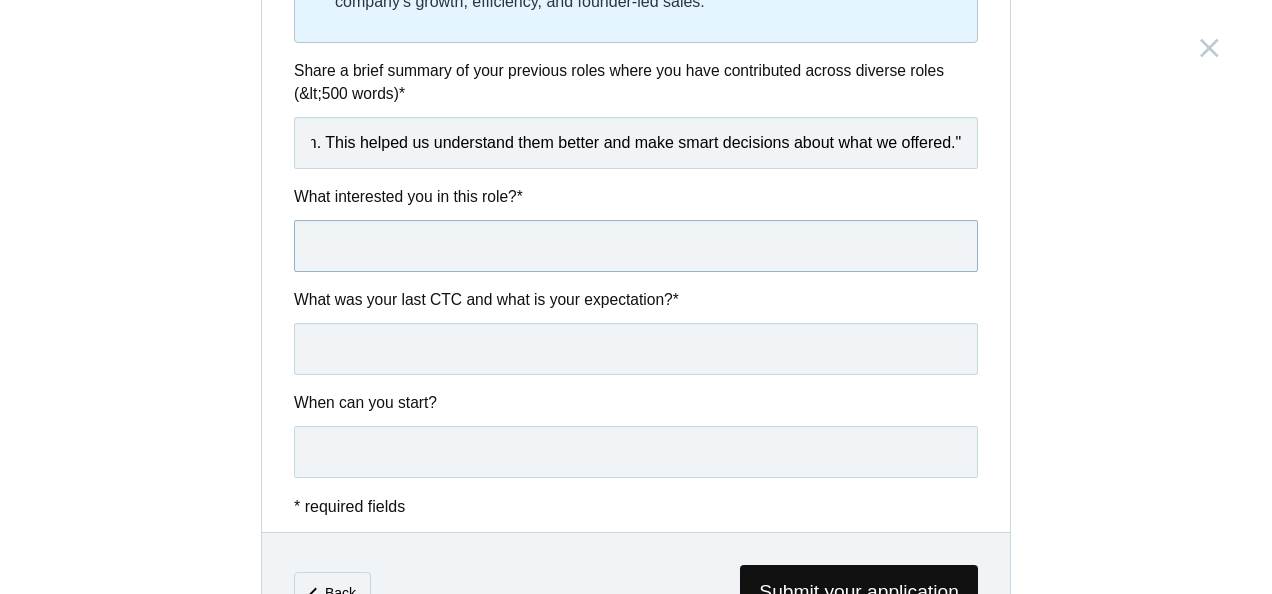 scroll, scrollTop: 0, scrollLeft: 0, axis: both 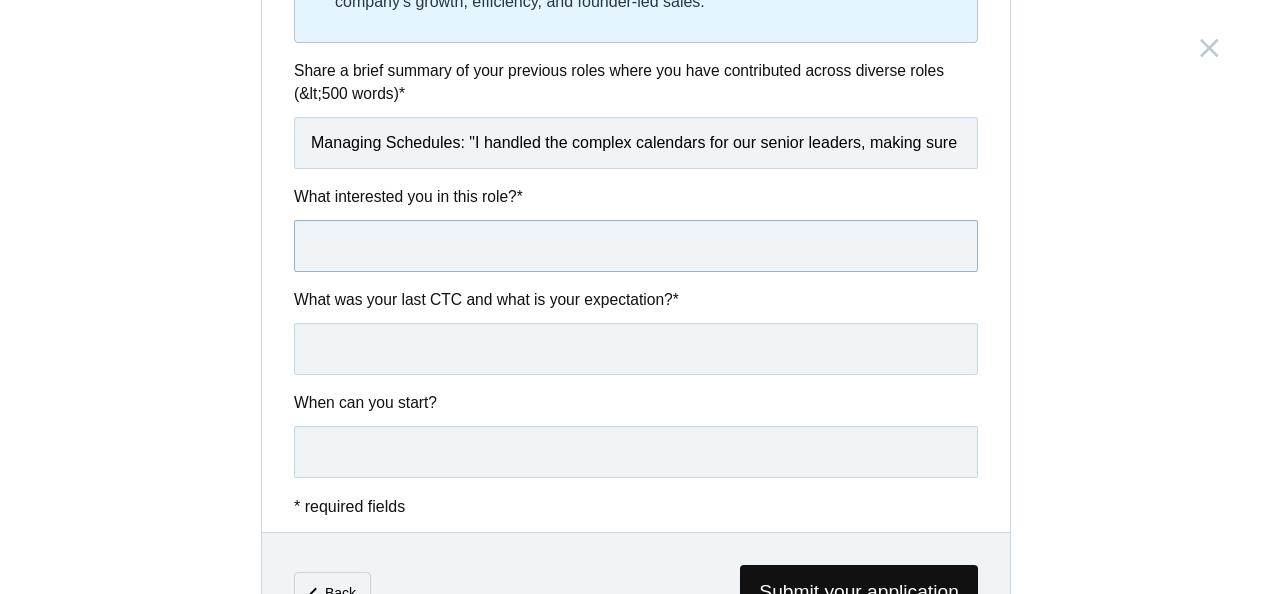 click at bounding box center [636, 246] 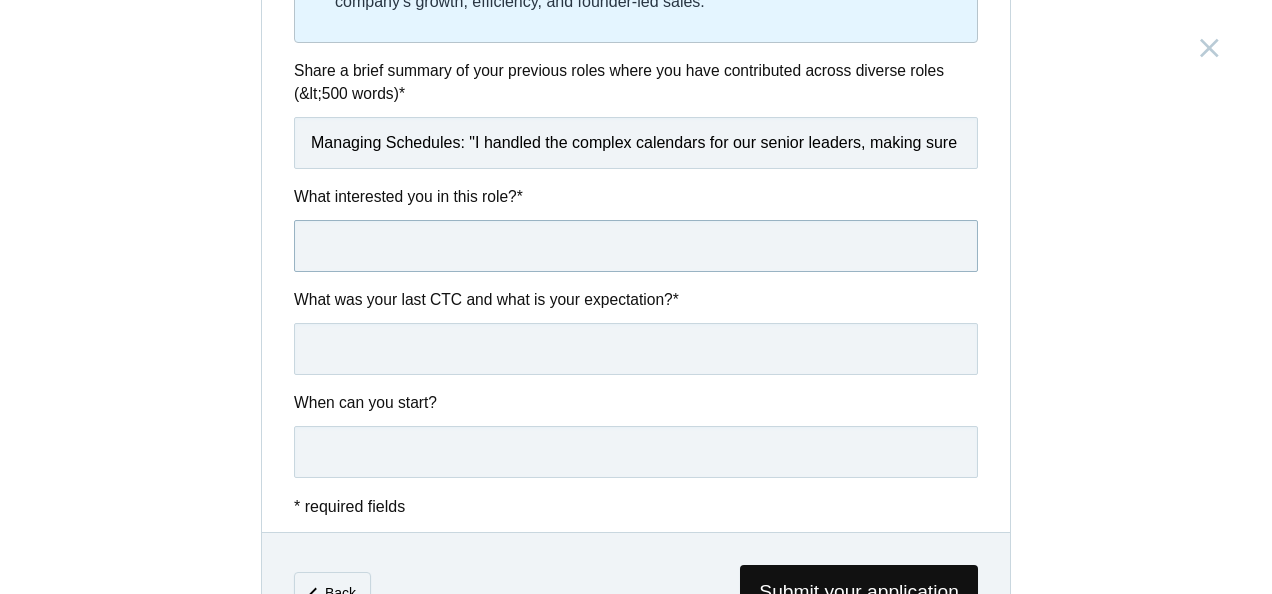 paste on "Imagine getting a front-row seat to how the most influential minds in a company operate. As an EA, you're not just watching the show; you're often right there in the dressing room, seeing the raw strategies, the tough decisions, and the complex negotiations unfold. It's an unparalleled learning lab for leadership, giving you insights you simply can't get from anywhere else" 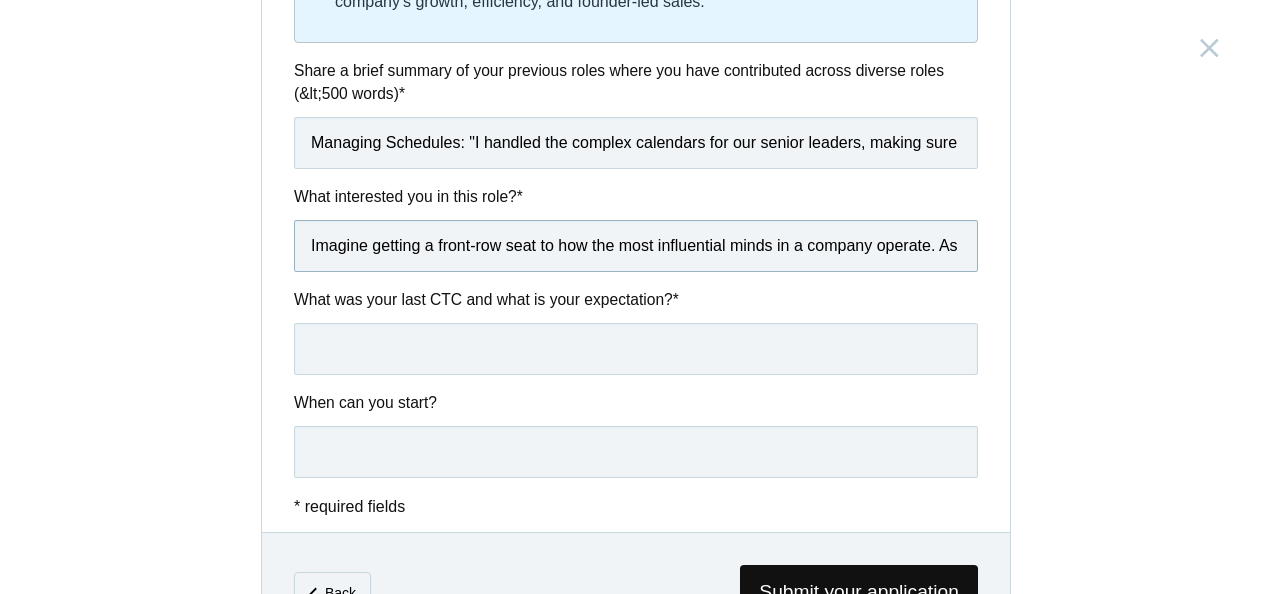 scroll, scrollTop: 0, scrollLeft: 1964, axis: horizontal 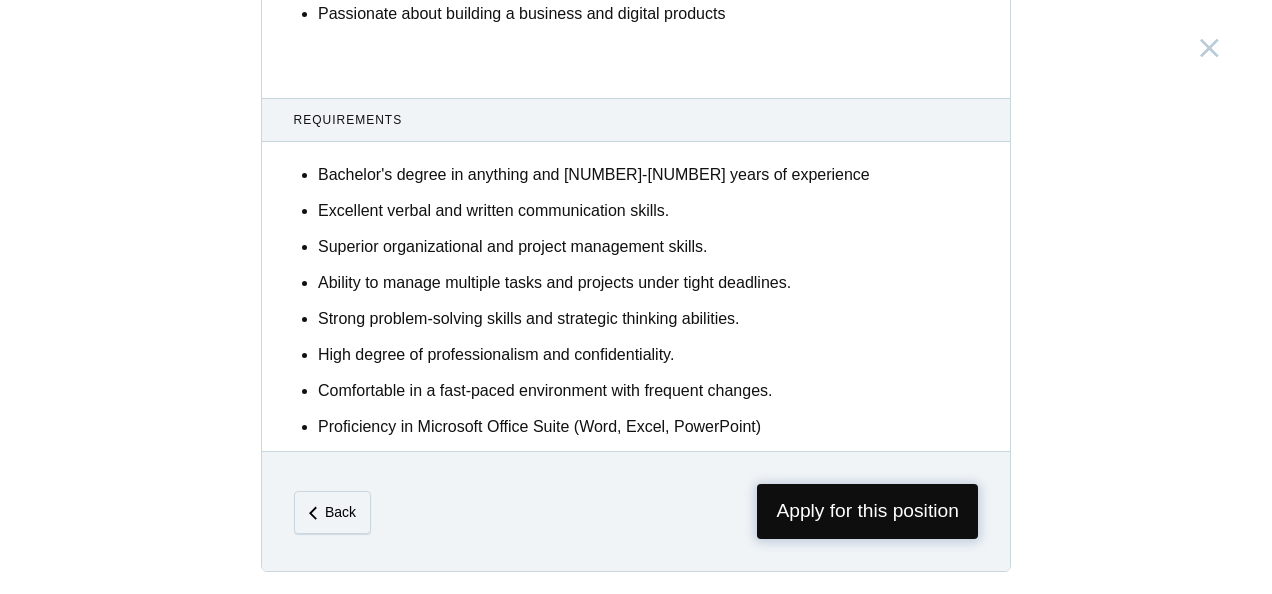 click on "Apply for this position" at bounding box center [867, 511] 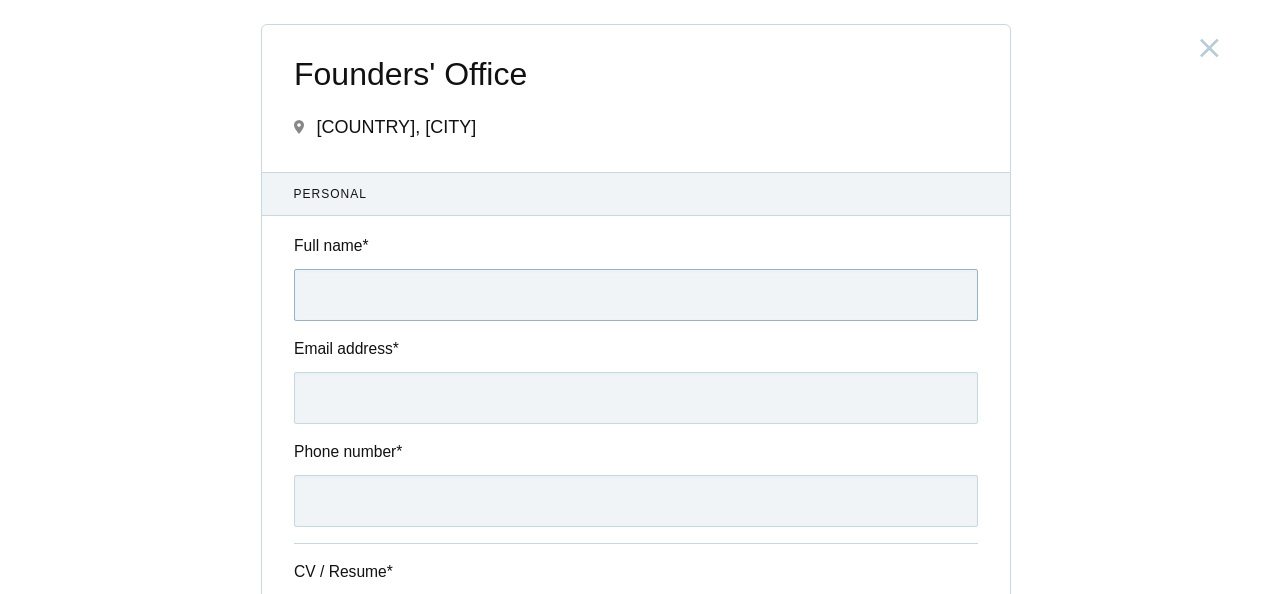 click on "Full name  *" at bounding box center (636, 295) 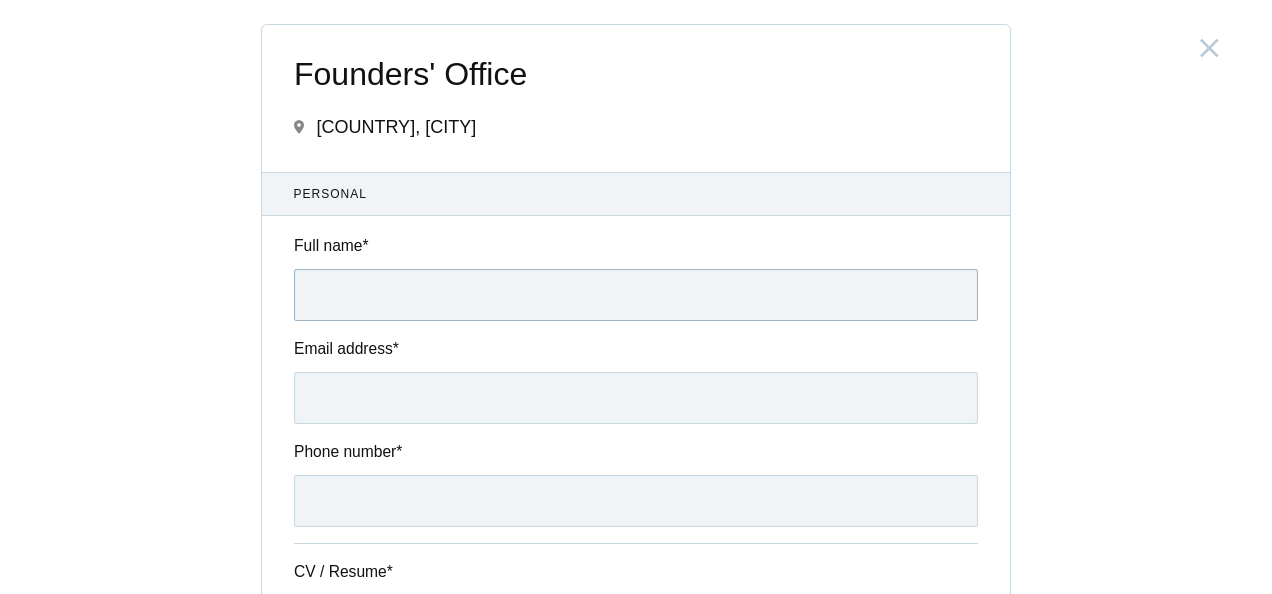 type on "[FIRST] [LAST]" 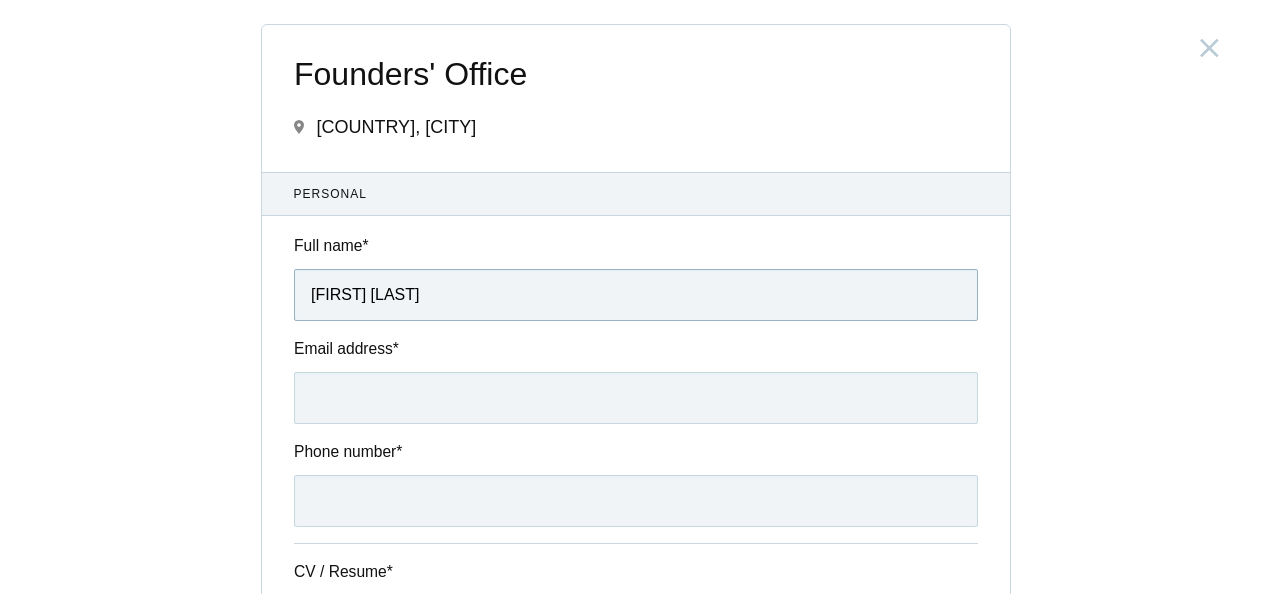 type on "[EMAIL]" 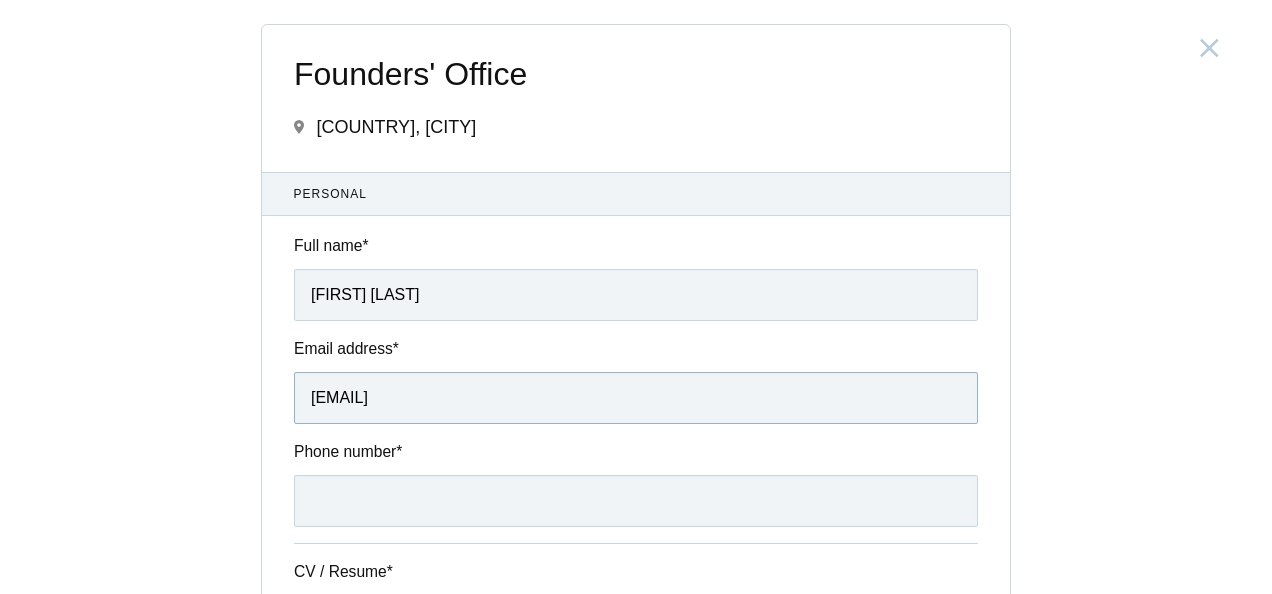 type on "[PHONE]" 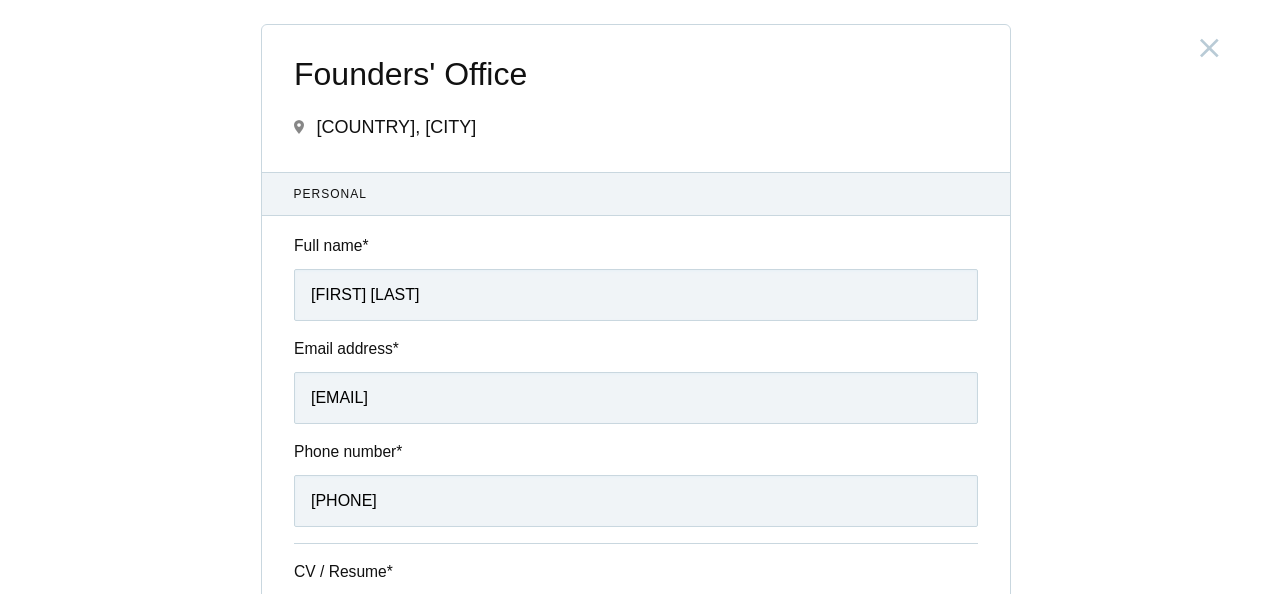 type on "Imagine getting a front-row seat to how the most influential minds in a company operate. As an EA, you're not just watching the show; you're often right there in the dressing room, seeing the raw strategies, the tough decisions, and the complex negotiations unfold. It's an unparalleled learning lab for leadership, giving you insights you simply can't get from anywhere else" 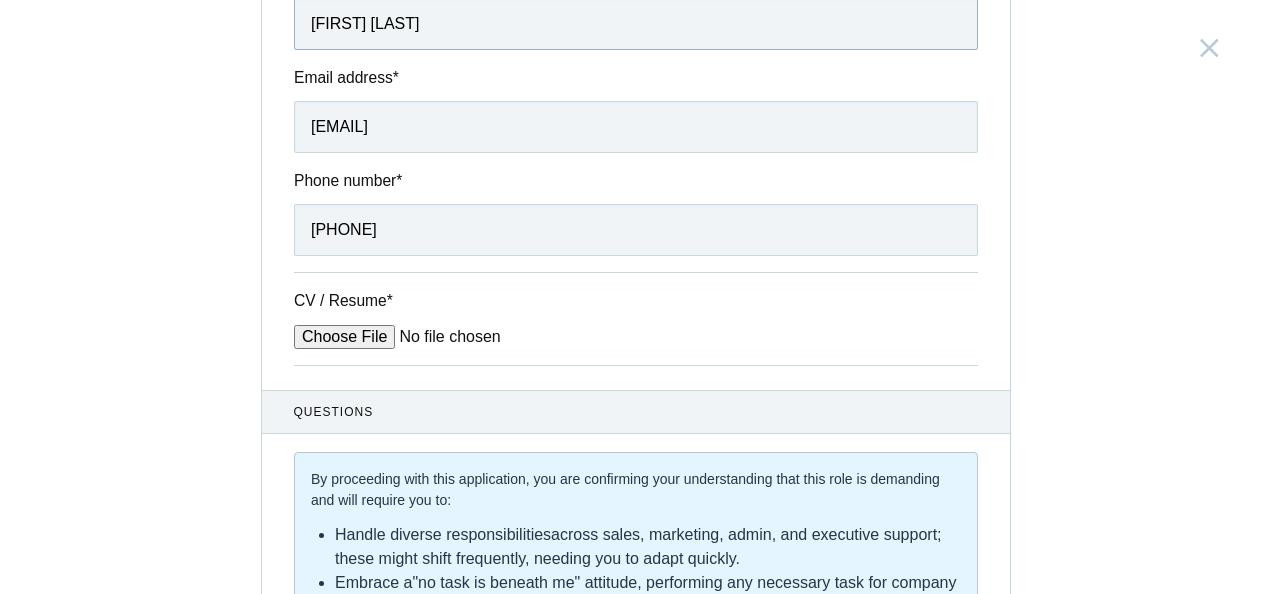 scroll, scrollTop: 272, scrollLeft: 0, axis: vertical 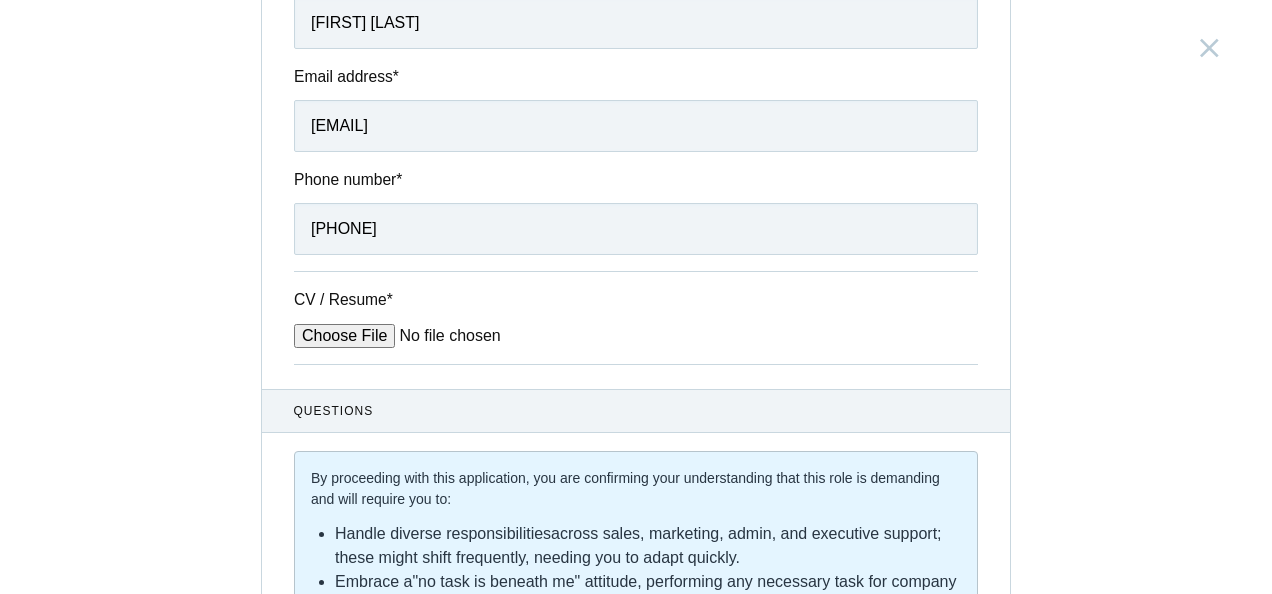 click on "CV / Resume  *" at bounding box center [445, 336] 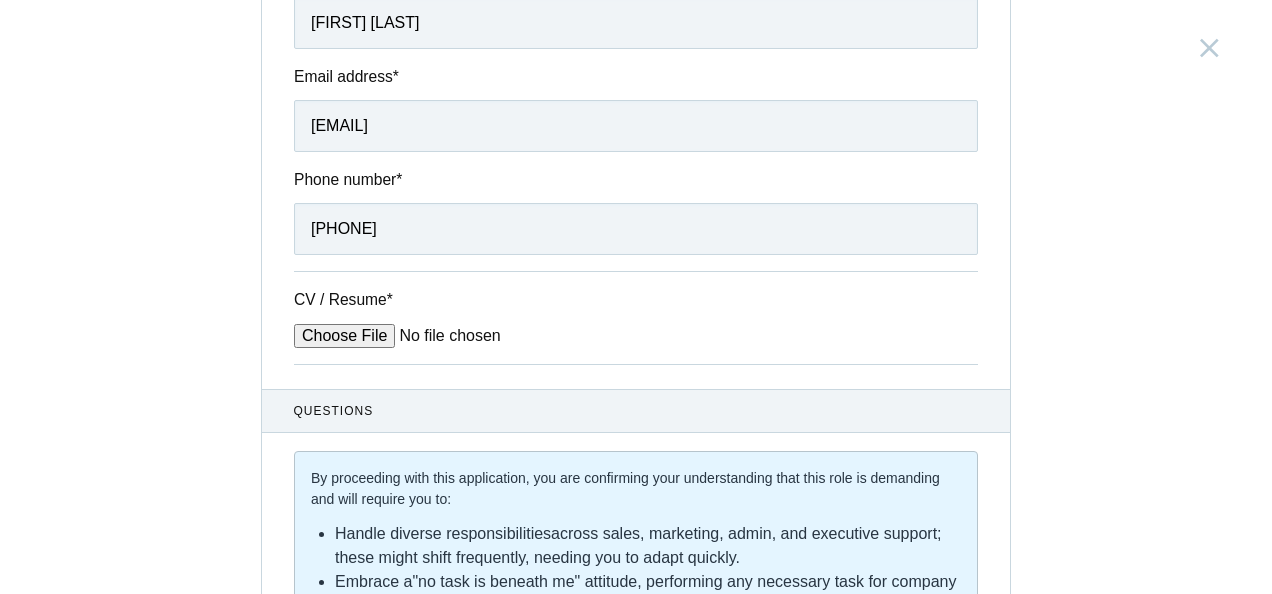 type on "C:\fakepath\[FILENAME]" 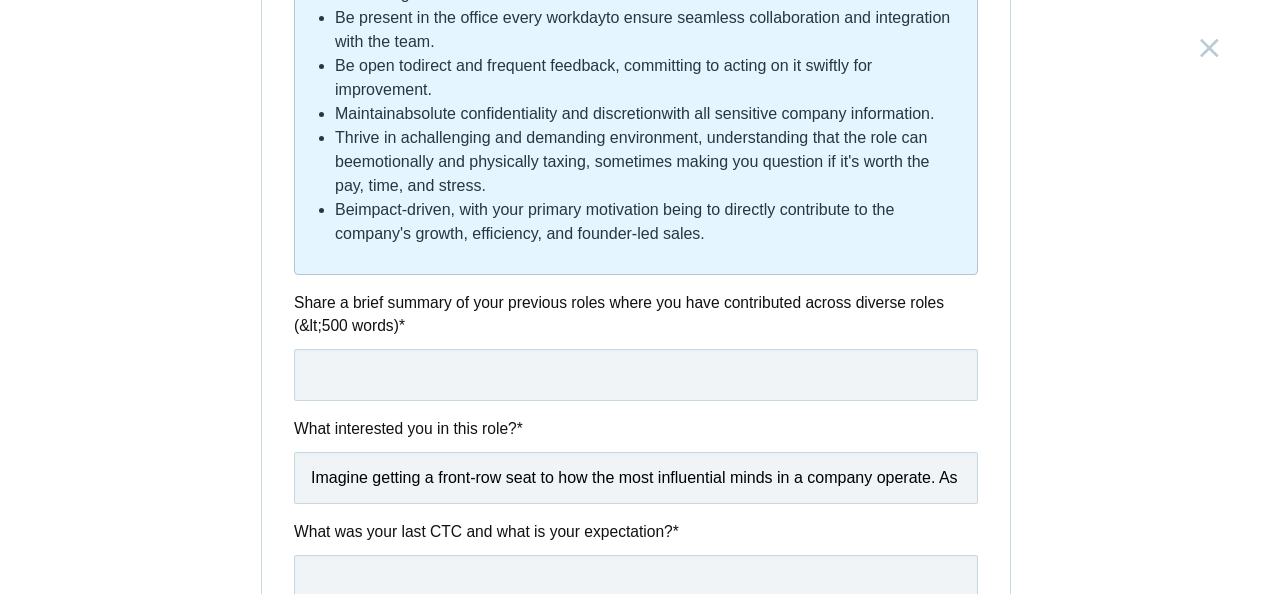 scroll, scrollTop: 981, scrollLeft: 0, axis: vertical 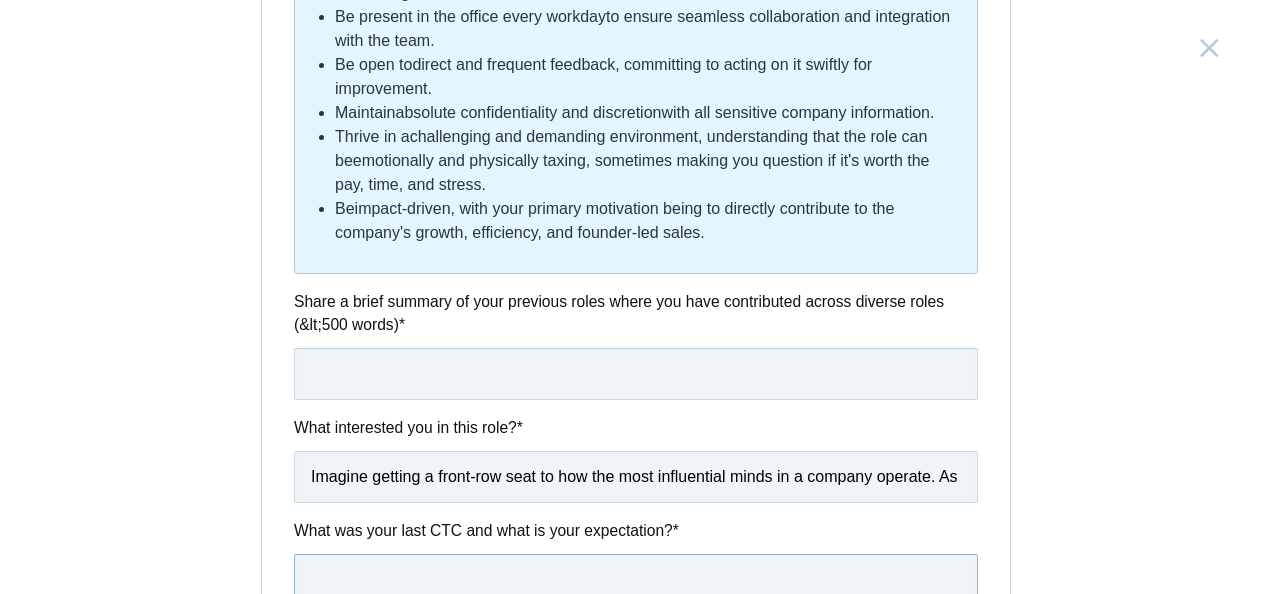 click at bounding box center (636, 580) 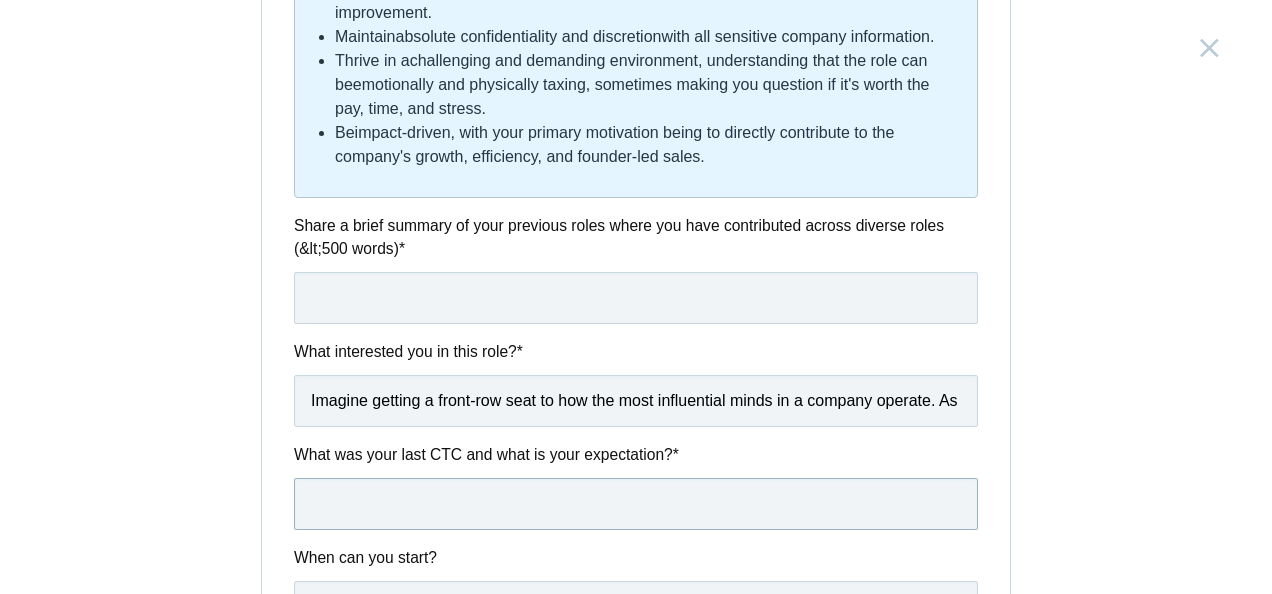 scroll, scrollTop: 1063, scrollLeft: 0, axis: vertical 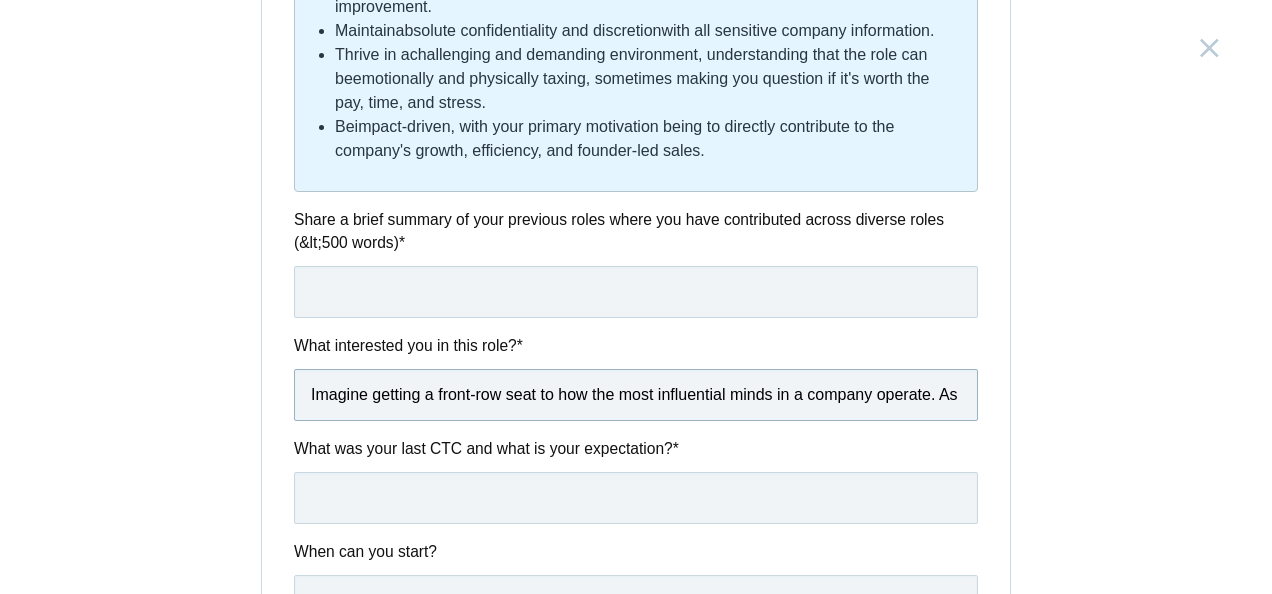 click on "Imagine getting a front-row seat to how the most influential minds in a company operate. As an EA, you're not just watching the show; you're often right there in the dressing room, seeing the raw strategies, the tough decisions, and the complex negotiations unfold. It's an unparalleled learning lab for leadership, giving you insights you simply can't get from anywhere else" at bounding box center [636, 395] 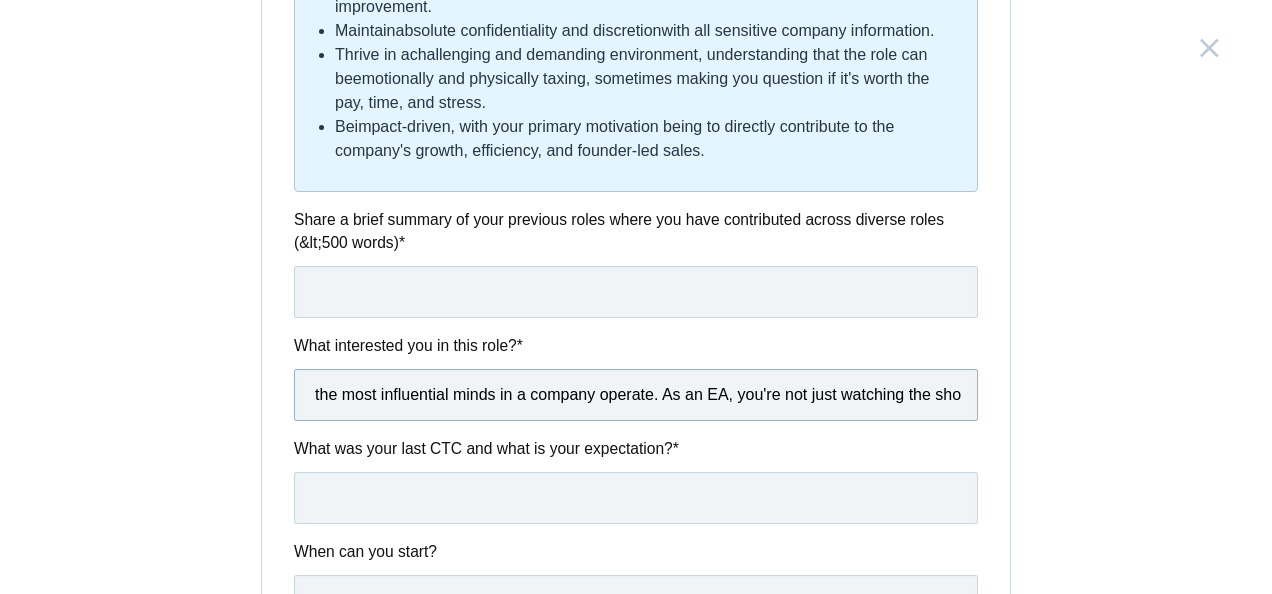 scroll, scrollTop: 0, scrollLeft: 314, axis: horizontal 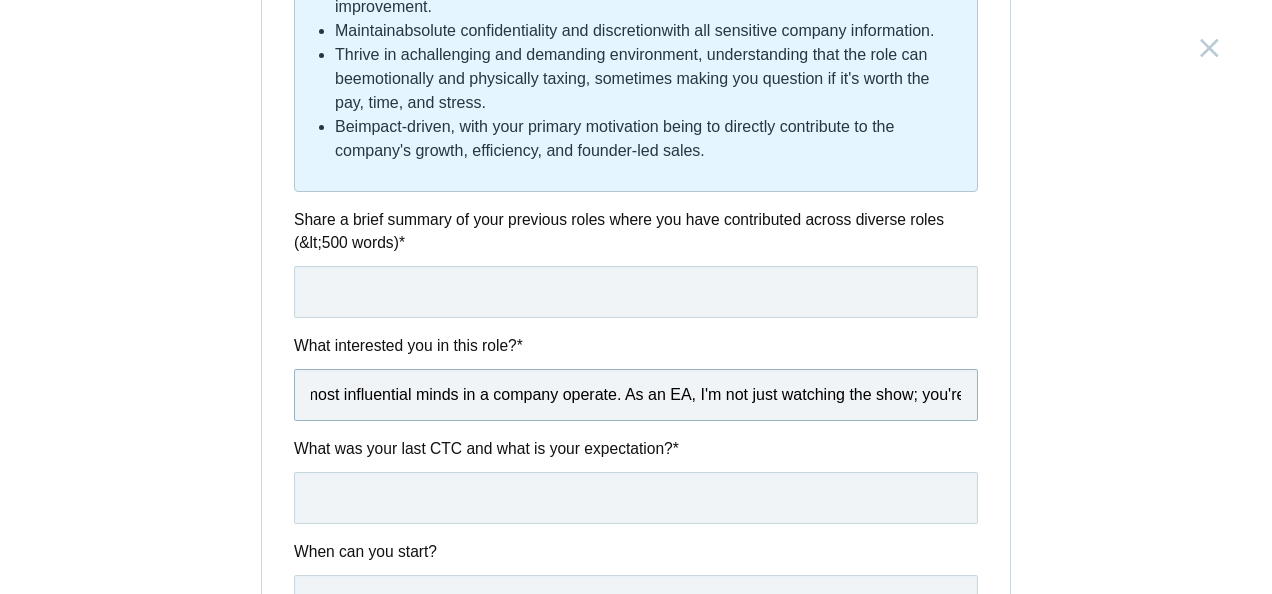 click on "Imagine getting a front-row seat to how the most influential minds in a company operate. As an EA, I'm not just watching the show; you're often right there in the dressing room, seeing the raw strategies, the tough decisions, and the complex negotiations unfold. It's an unparalleled learning lab for leadership, giving you insights you simply can't get from anywhere else" at bounding box center (636, 395) 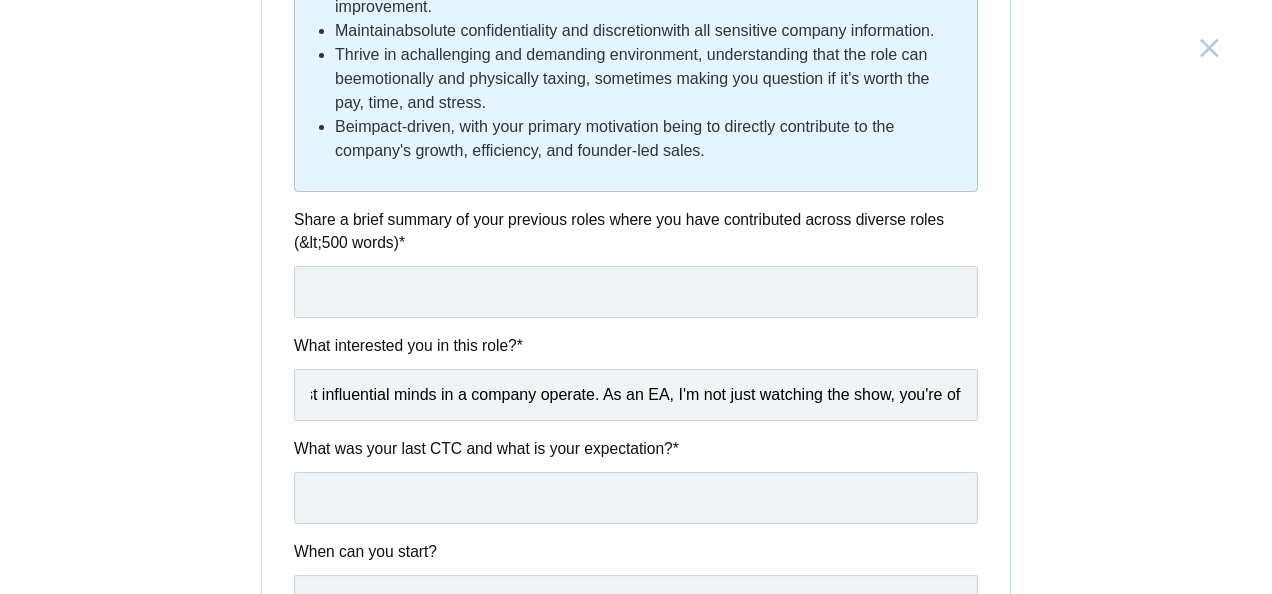 scroll, scrollTop: 0, scrollLeft: 0, axis: both 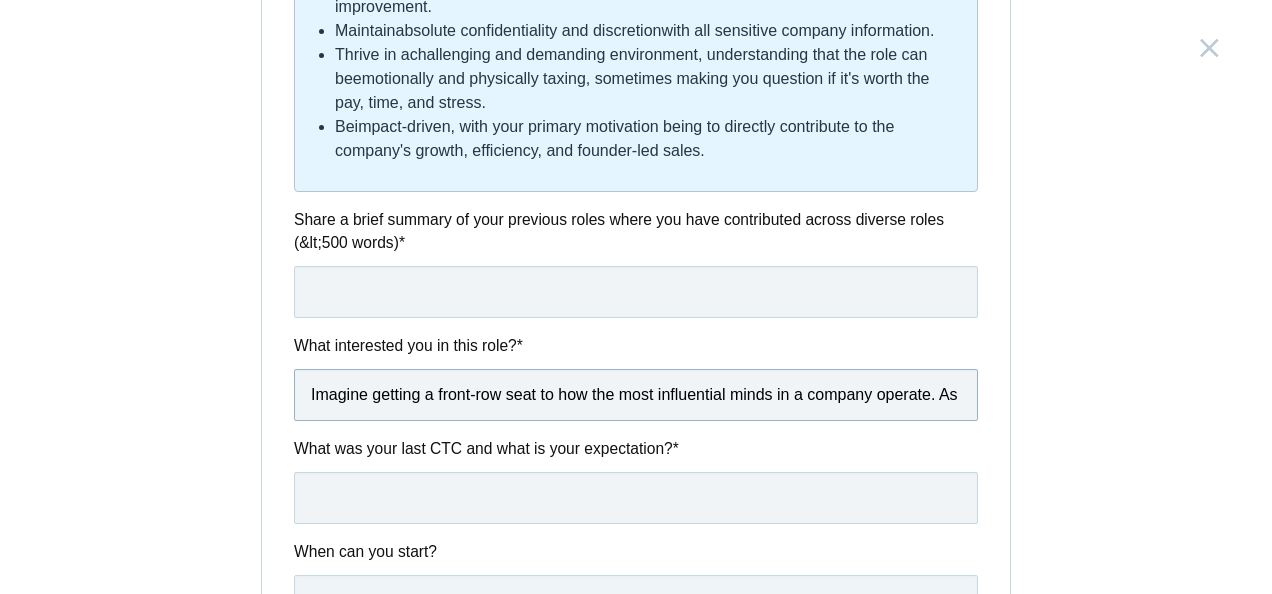 click on "Imagine getting a front-row seat to how the most influential minds in a company operate. As an EA, I'm not just watching the show, you're often right there in the dressing room, seeing the raw strategies, the tough decisions, and the complex negotiations unfold. It's an unparalleled learning lab for leadership, giving you insights you simply can't get from anywhere else" at bounding box center (636, 395) 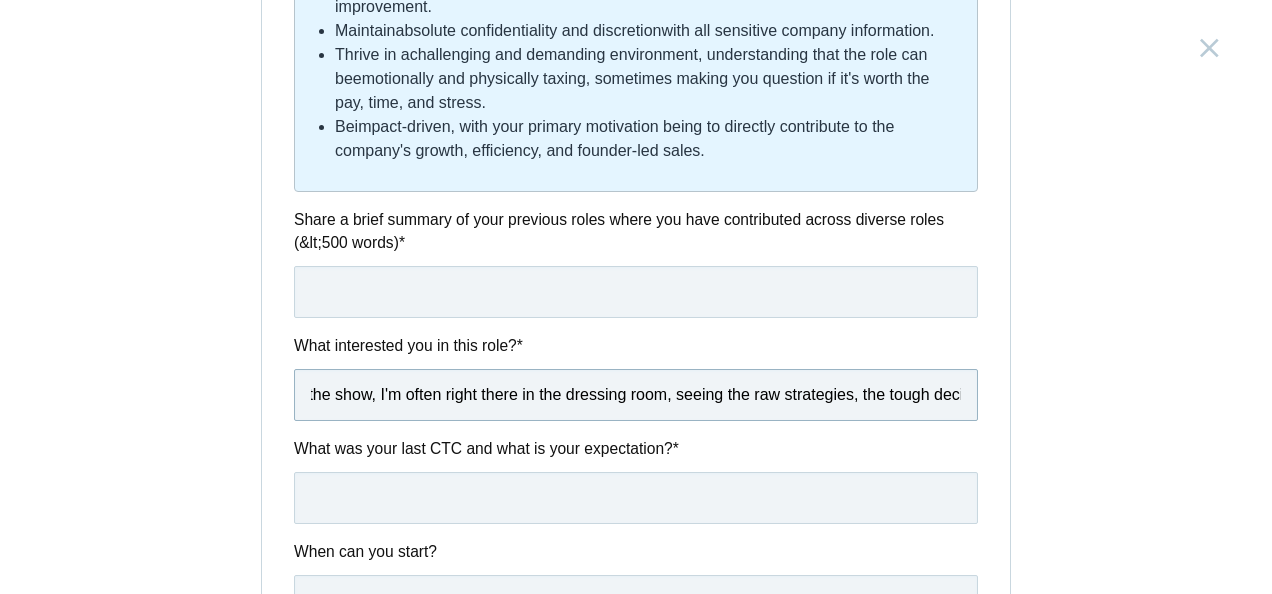 scroll, scrollTop: 0, scrollLeft: 870, axis: horizontal 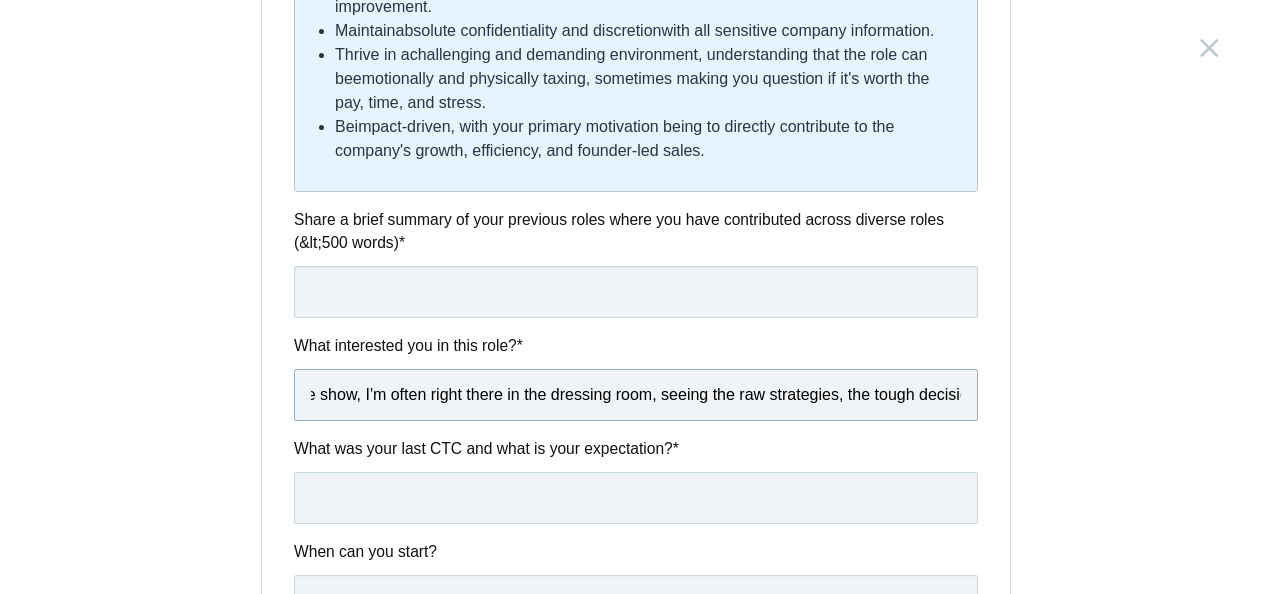 drag, startPoint x: 606, startPoint y: 390, endPoint x: 551, endPoint y: 382, distance: 55.578773 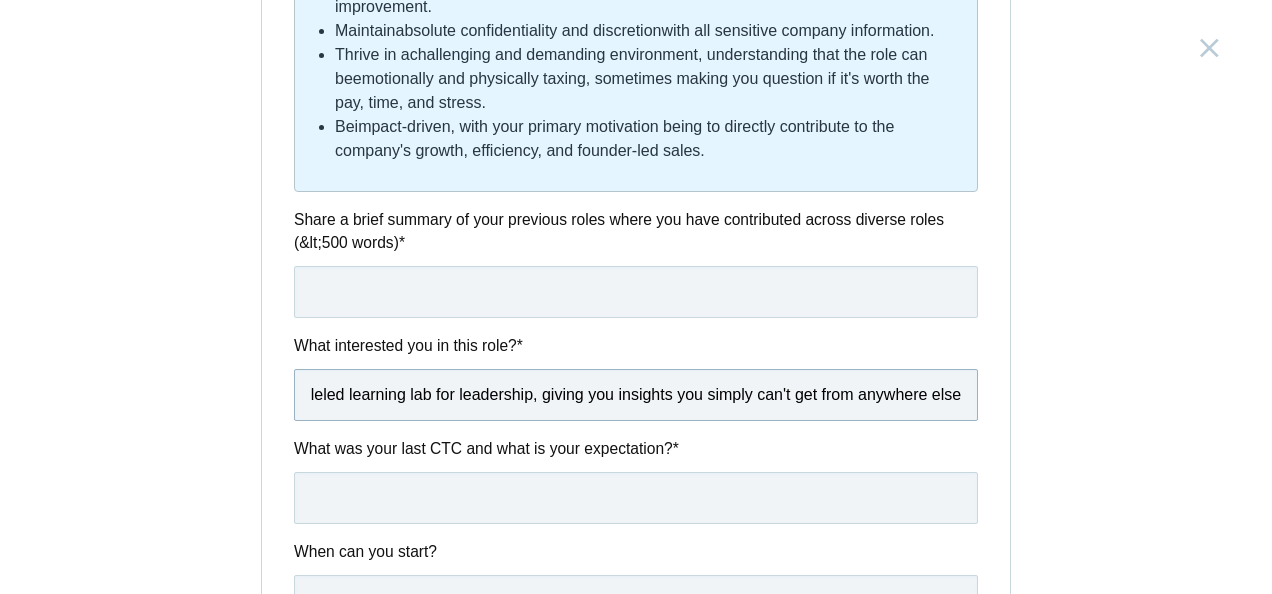 scroll, scrollTop: 0, scrollLeft: 1924, axis: horizontal 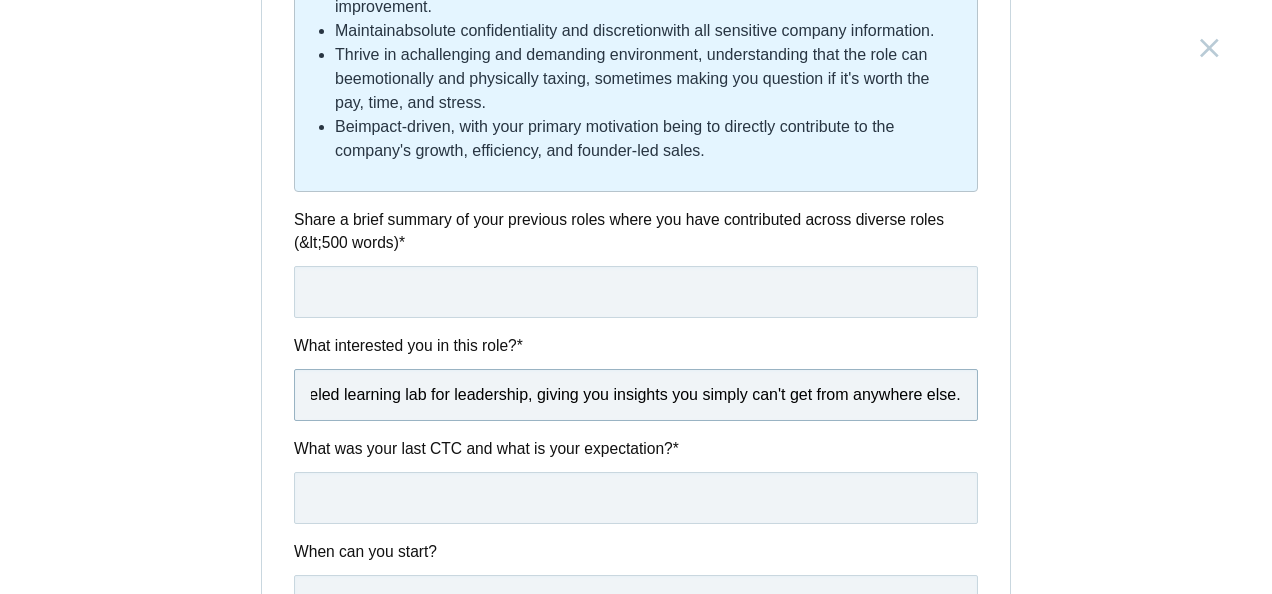 type on "Imagine getting a front-row seat to how the most influential minds in a company operate. As an EA, I'm not just watching the show, I'm often right there in the dressing room, seeing the raw strategies, the tough decisions, and the complex negotiations unfold. It's an unparalleled learning lab for leadership, giving you insights you simply can't get from anywhere else." 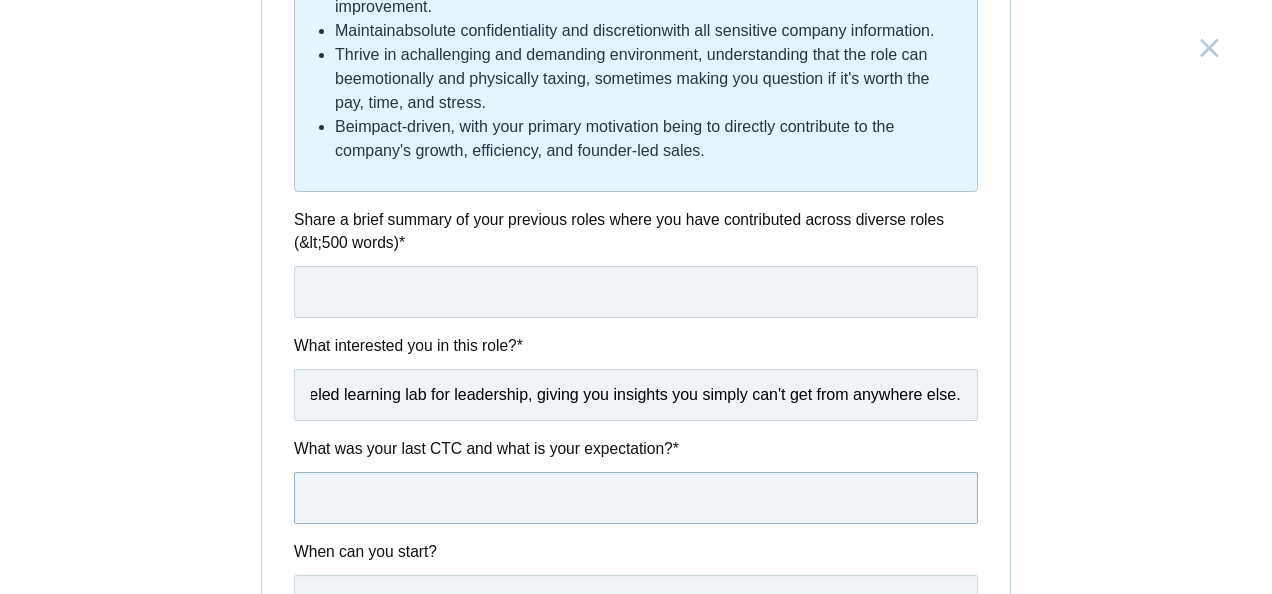 scroll, scrollTop: 0, scrollLeft: 0, axis: both 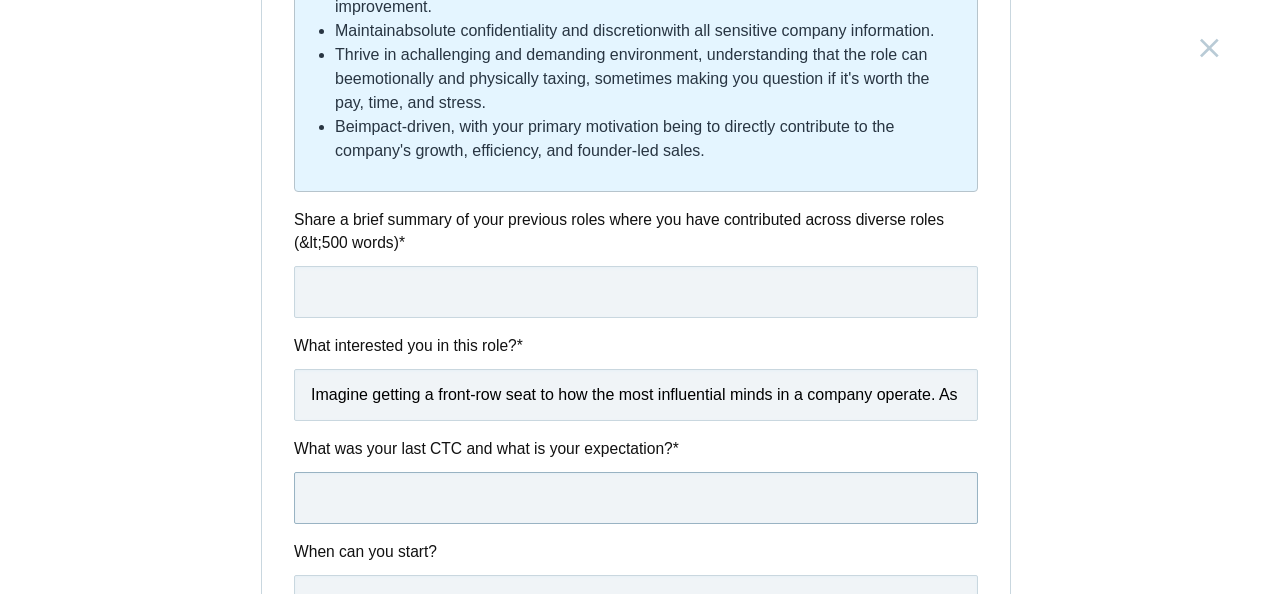 click at bounding box center (636, 498) 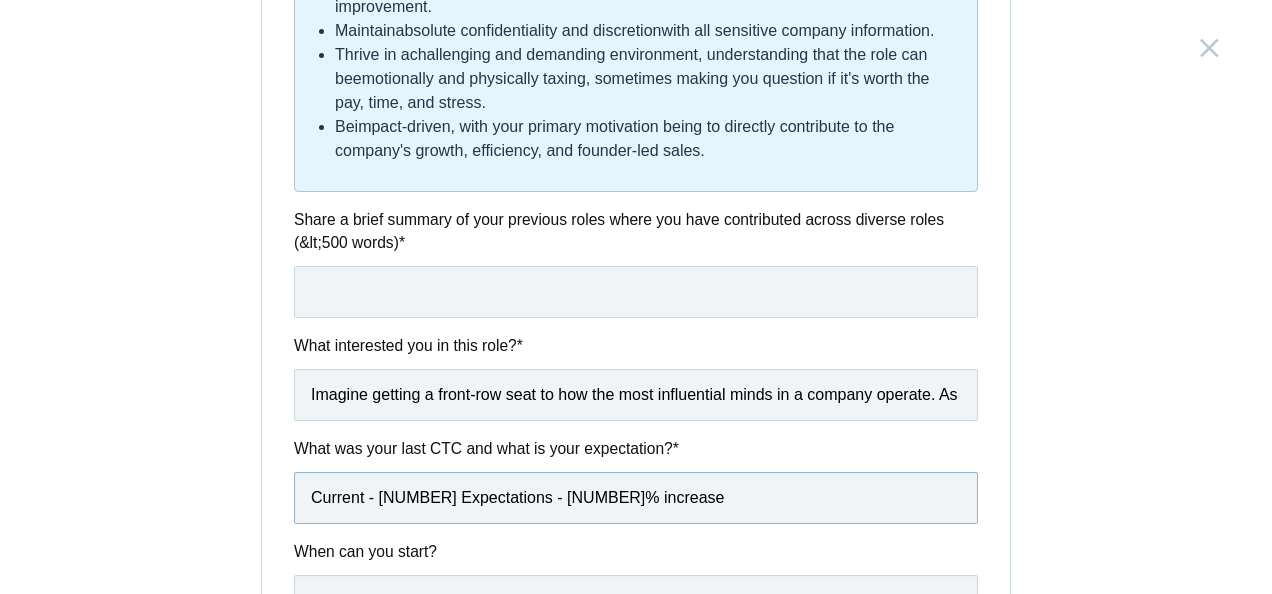 scroll, scrollTop: 1244, scrollLeft: 0, axis: vertical 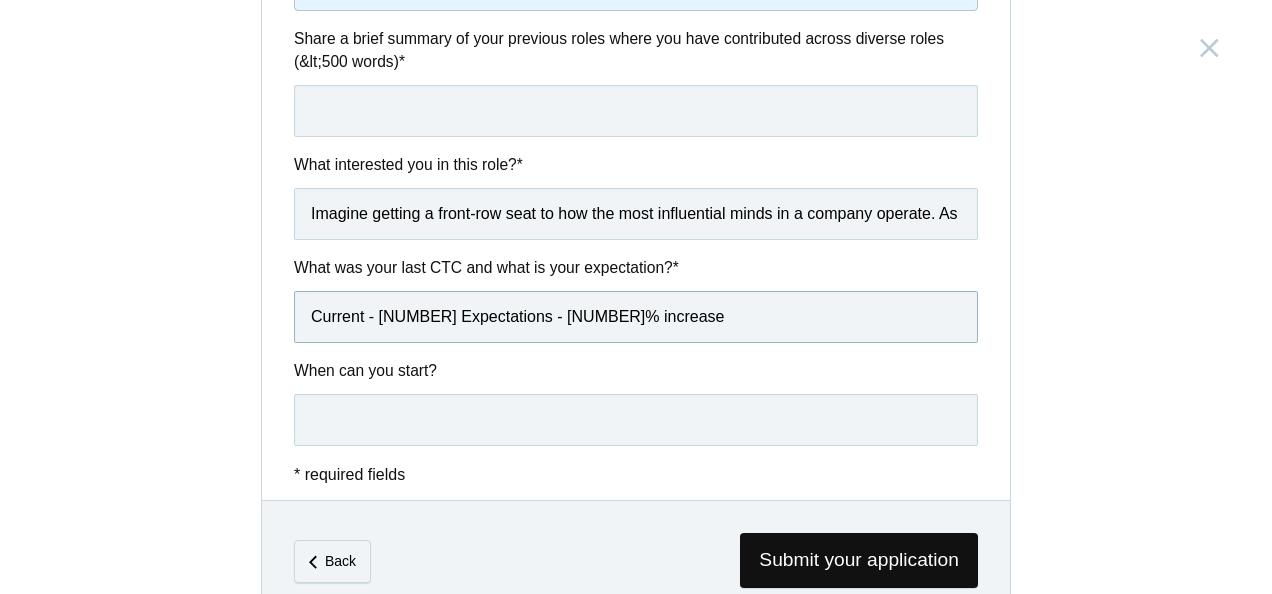 click on "Current - [NUMBER] Expectations - [NUMBER]% increase" at bounding box center [636, 317] 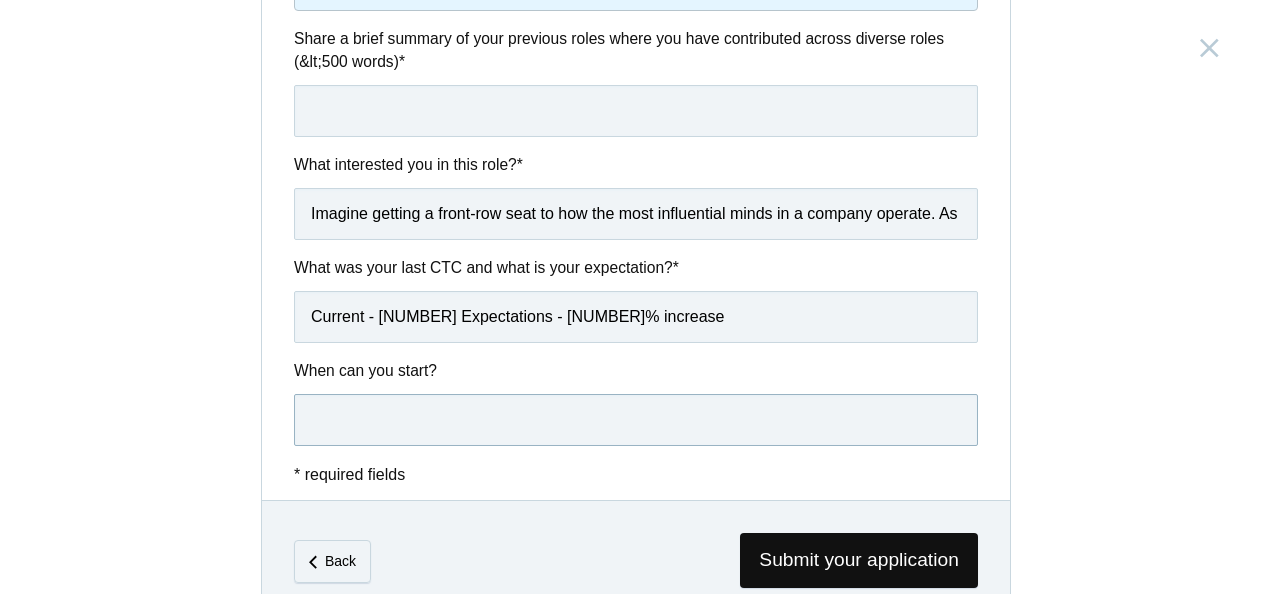 click at bounding box center [636, 420] 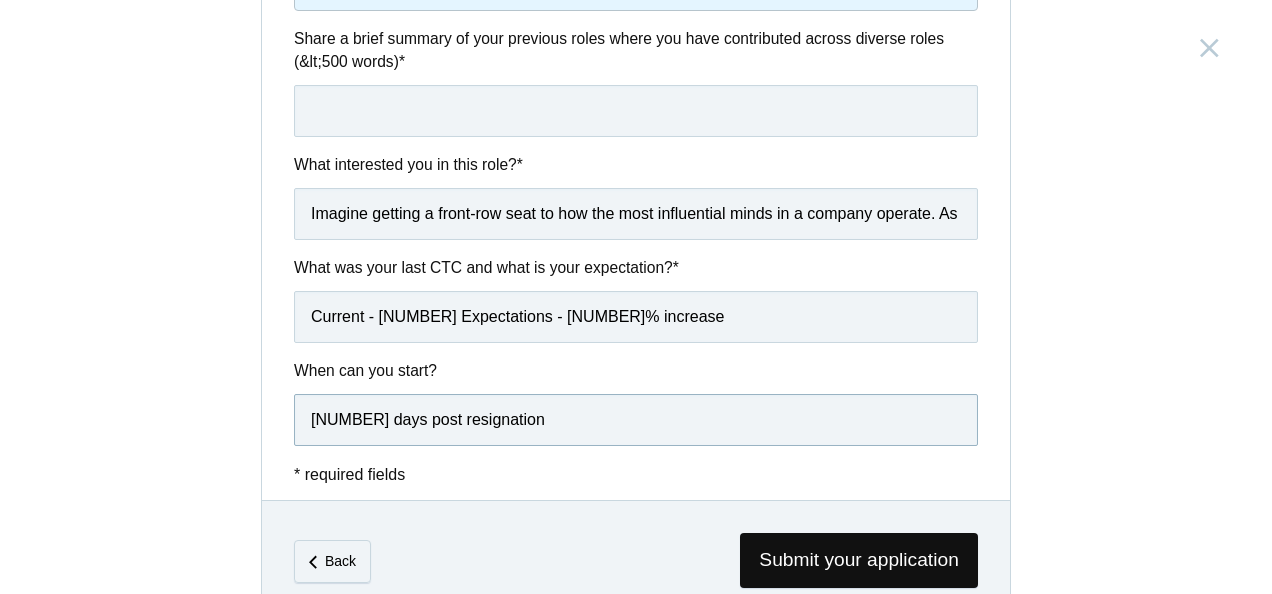 scroll, scrollTop: 1288, scrollLeft: 0, axis: vertical 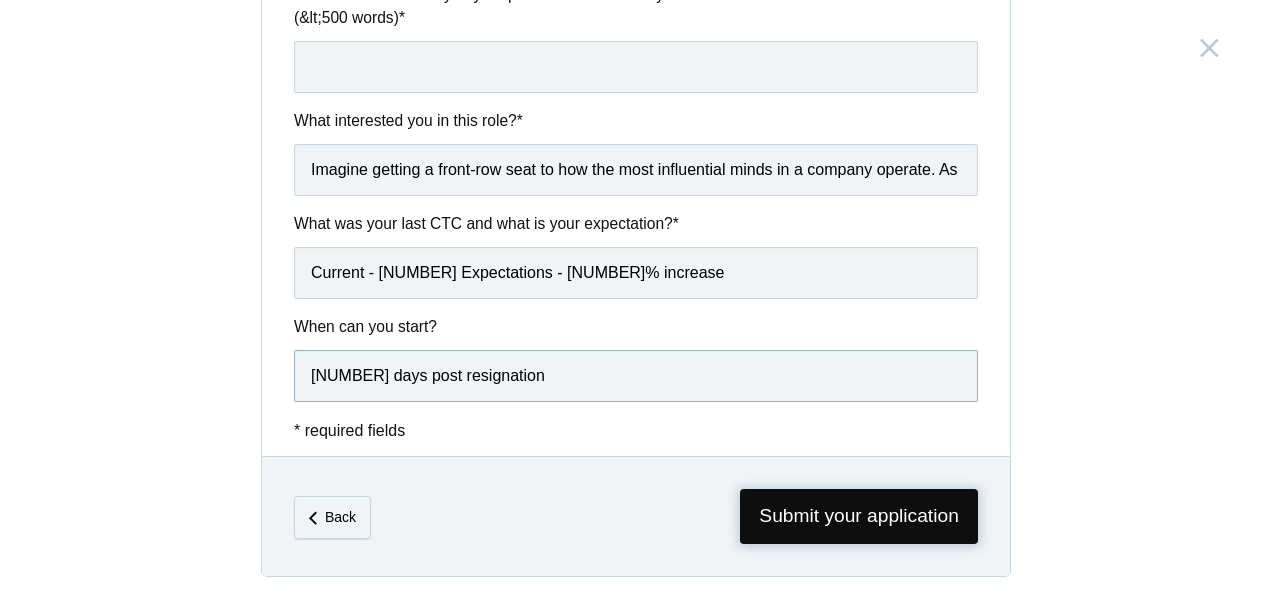type on "[NUMBER] days post resignation" 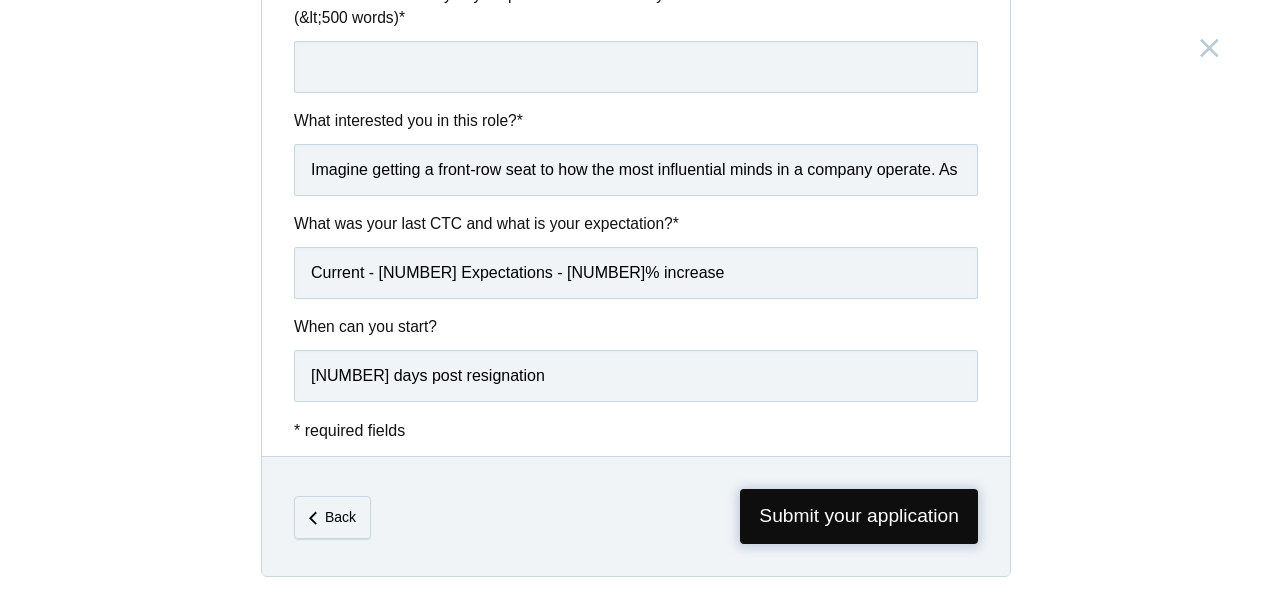 click on "Submit your application" at bounding box center (859, 516) 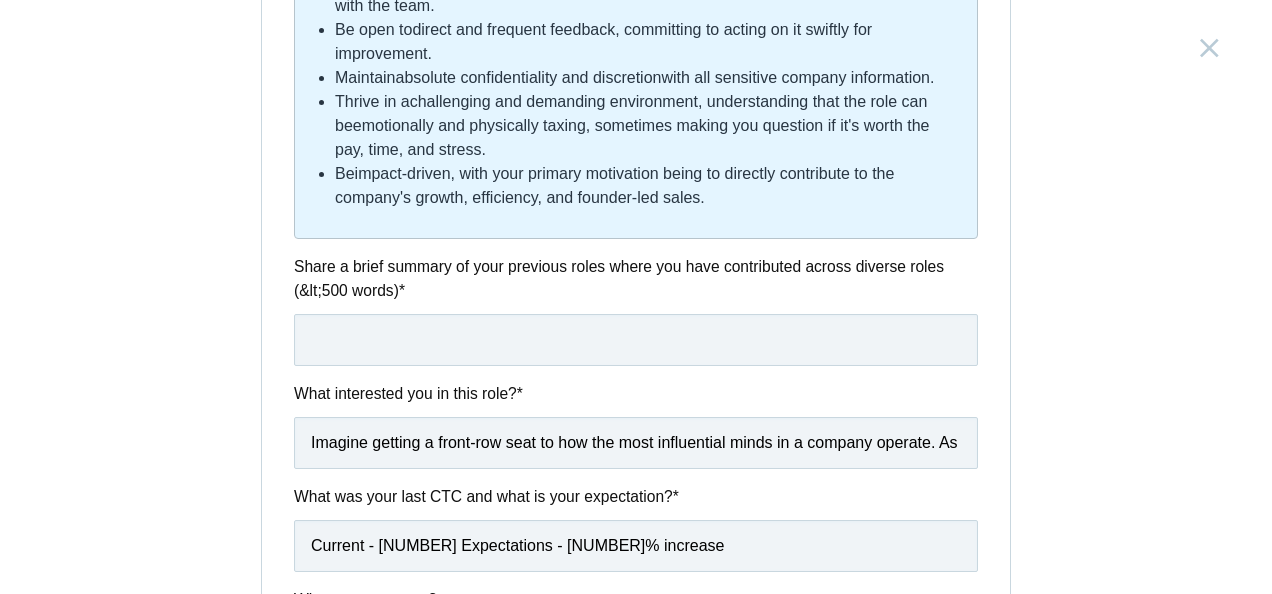 scroll, scrollTop: 1032, scrollLeft: 0, axis: vertical 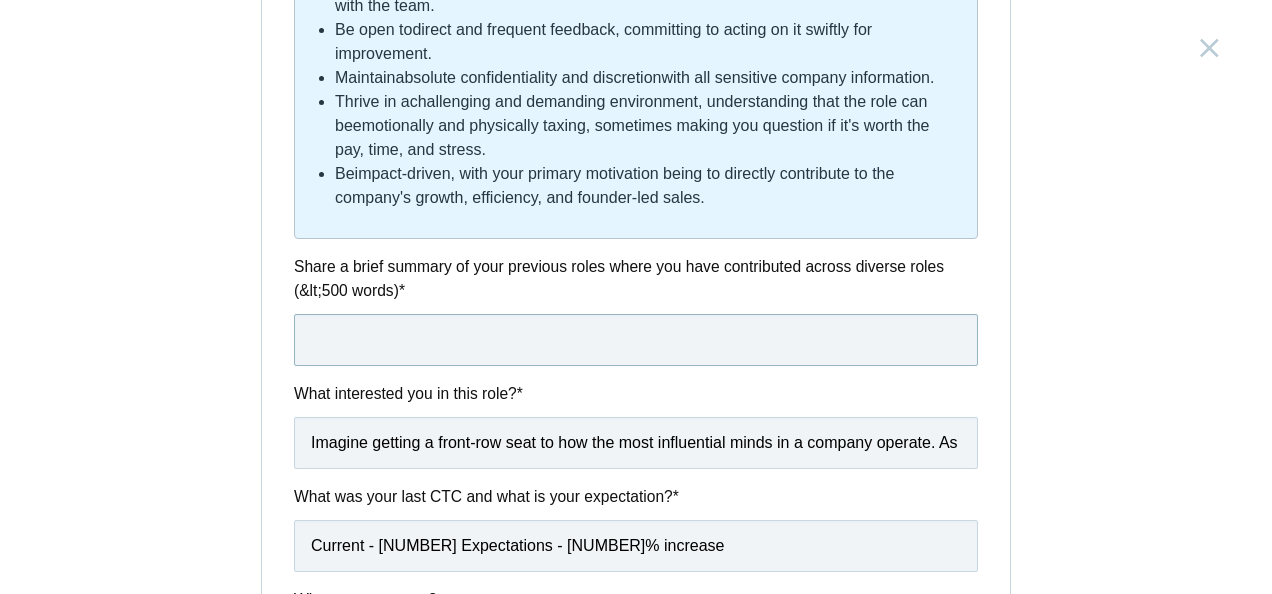 click at bounding box center (636, 340) 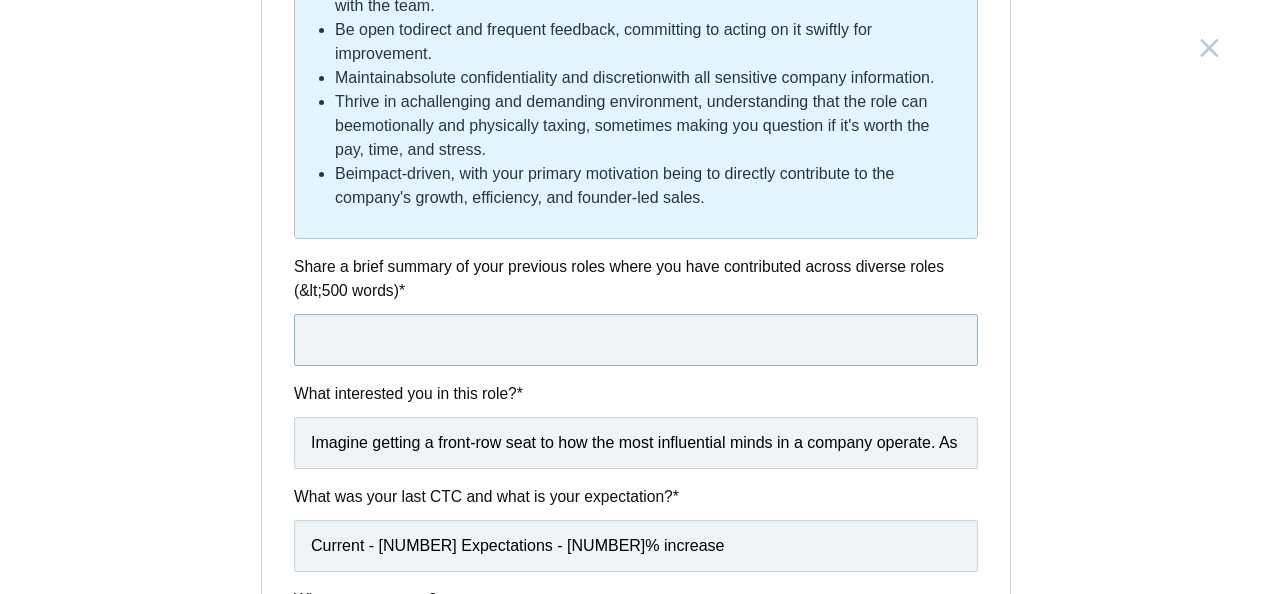 paste on "Managing Schedules: "I handled the complex calendars for our senior leaders, making sure all their meetings and important events were perfectly organized, even when it involved lots of different people. My goal was always to help them use their time as effectively as possible."  Meeting Support & Follow-up: "In meetings, I'd make sure to capture all the key decisions and tasks that came out of them. More importantly, I'd then follow up rigorously with everyone involved to make sure those tasks actually got done and we saw results."  Leading Projects: "I was in charge of various big projects for the company. This included everything from getting new technology systems up and running, to conducting internal checks (audits), and even working on initiatives to improve our company's brand and image."  Bringing Plans to Life: "My role involved seeing projects through from start to finish. I'd contribute to the big-picture planning and then make sure those strategic ideas were smoothly turned into actual, finishe..." 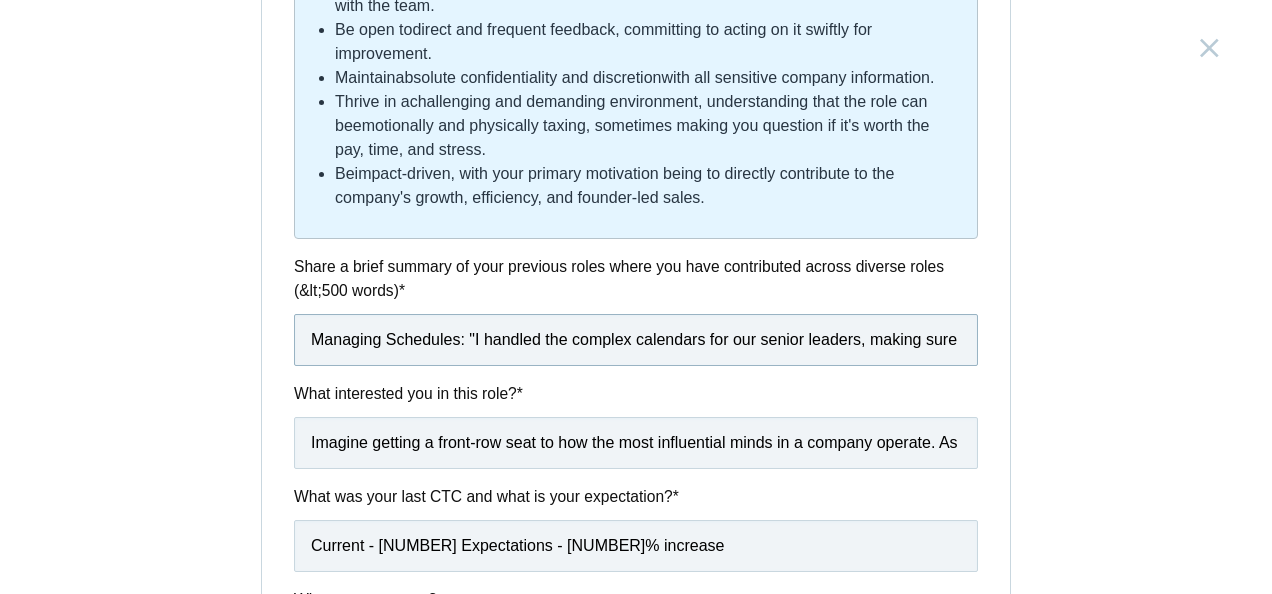 scroll, scrollTop: 0, scrollLeft: 9270, axis: horizontal 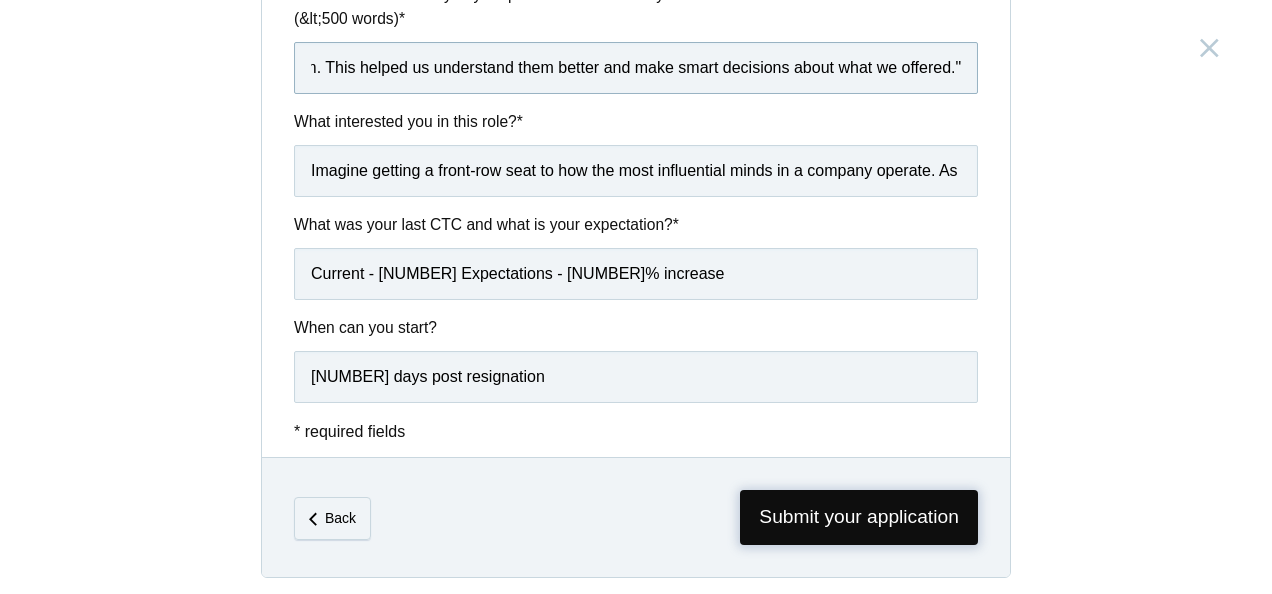 type on "Managing Schedules: "I handled the complex calendars for our senior leaders, making sure all their meetings and important events were perfectly organized, even when it involved lots of different people. My goal was always to help them use their time as effectively as possible."  Meeting Support & Follow-up: "In meetings, I'd make sure to capture all the key decisions and tasks that came out of them. More importantly, I'd then follow up rigorously with everyone involved to make sure those tasks actually got done and we saw results."  Leading Projects: "I was in charge of various big projects for the company. This included everything from getting new technology systems up and running, to conducting internal checks (audits), and even working on initiatives to improve our company's brand and image."  Bringing Plans to Life: "My role involved seeing projects through from start to finish. I'd contribute to the big-picture planning and then make sure those strategic ideas were smoothly turned into actual, finishe..." 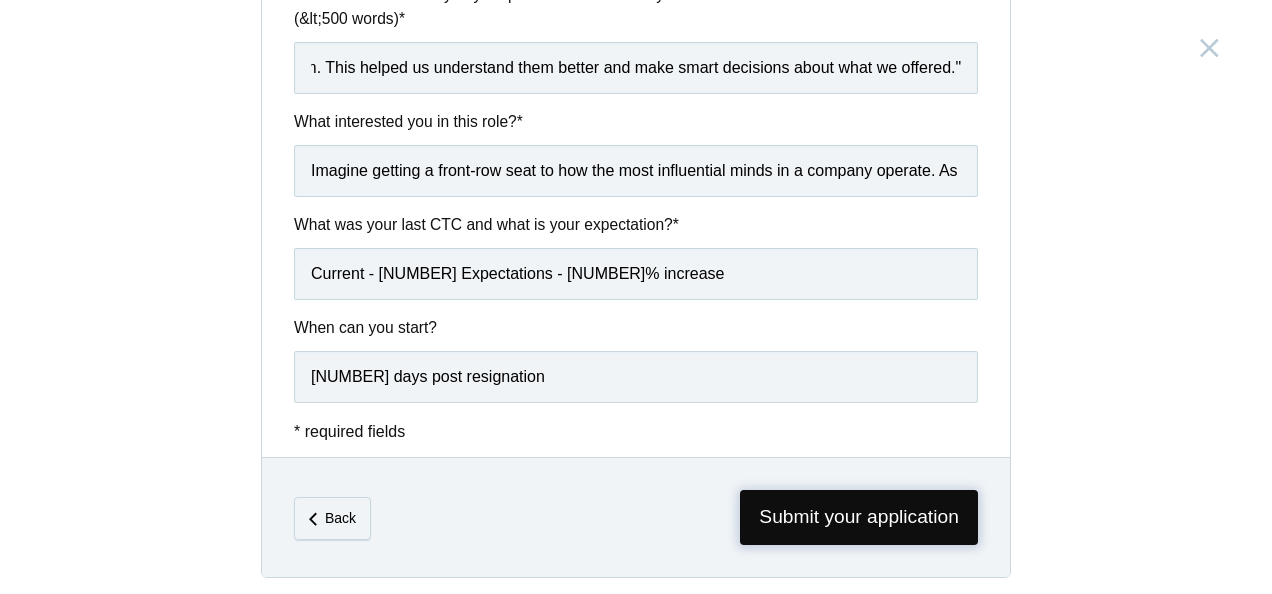scroll, scrollTop: 0, scrollLeft: 0, axis: both 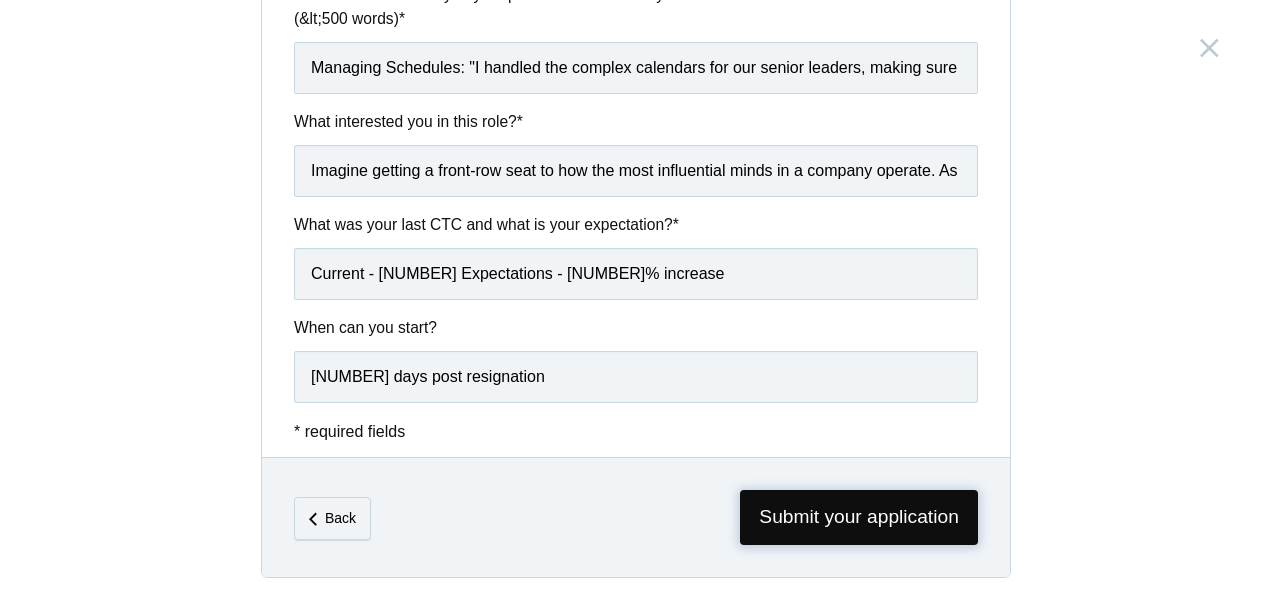 click on "Submit your application" at bounding box center [859, 517] 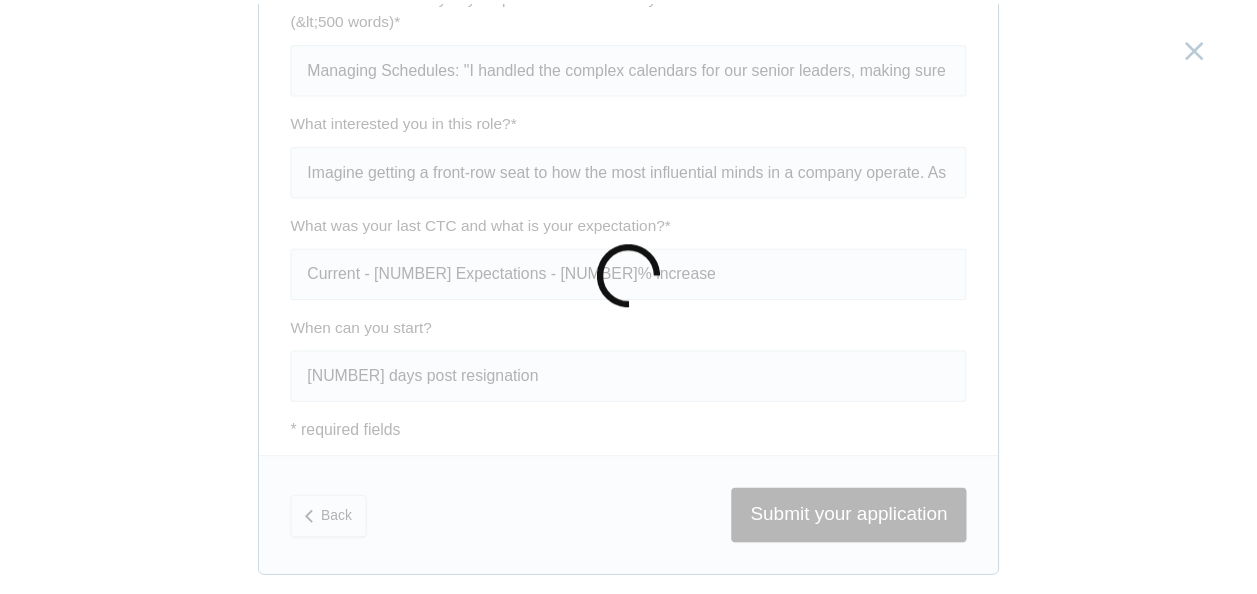 scroll, scrollTop: 0, scrollLeft: 0, axis: both 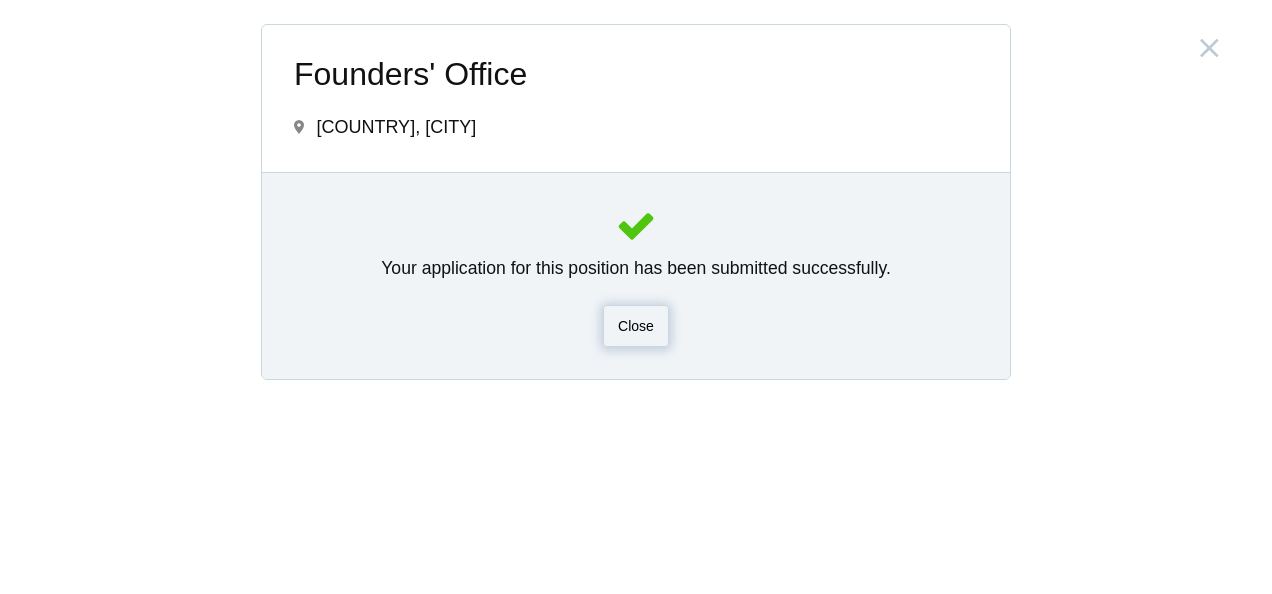 click on "Close" at bounding box center (636, 326) 